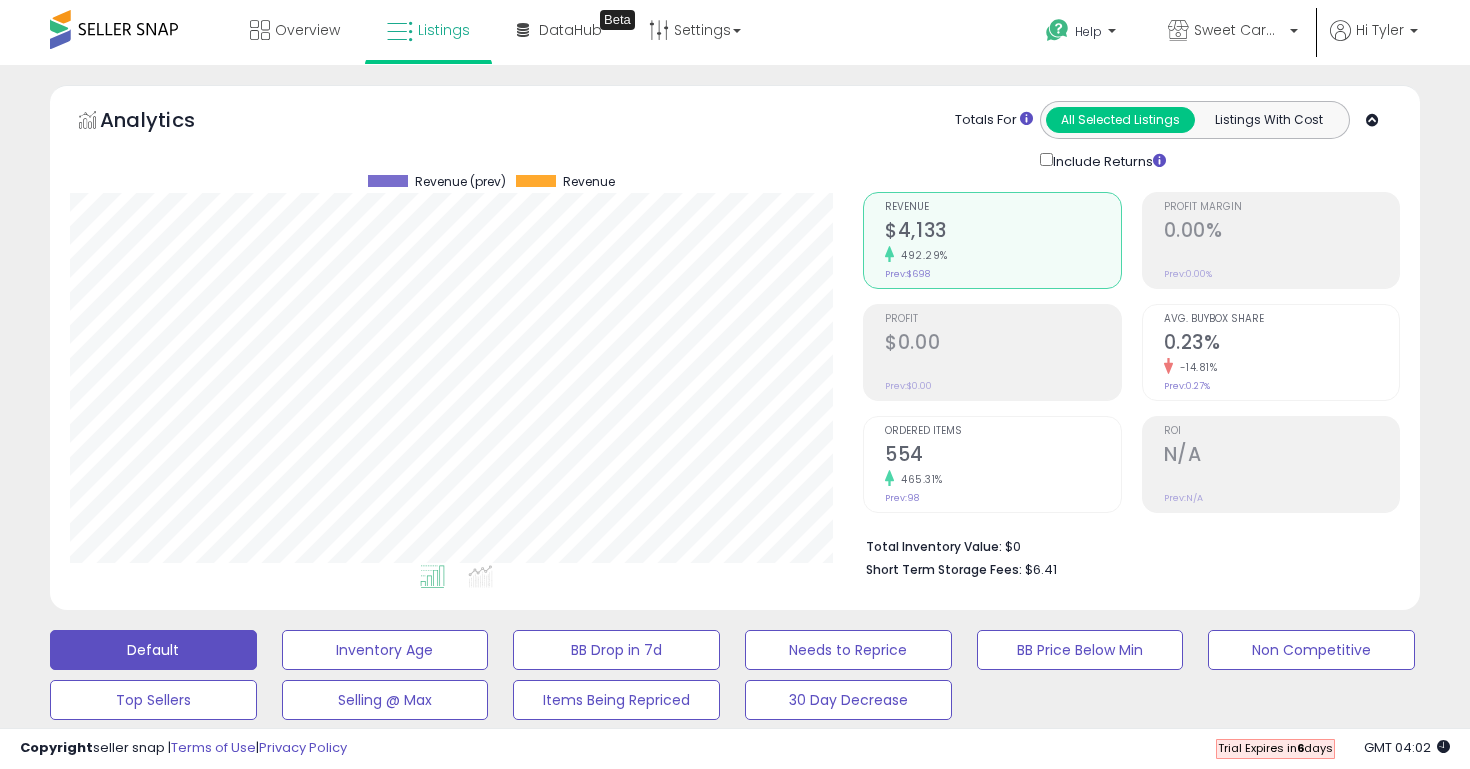 scroll, scrollTop: 0, scrollLeft: 0, axis: both 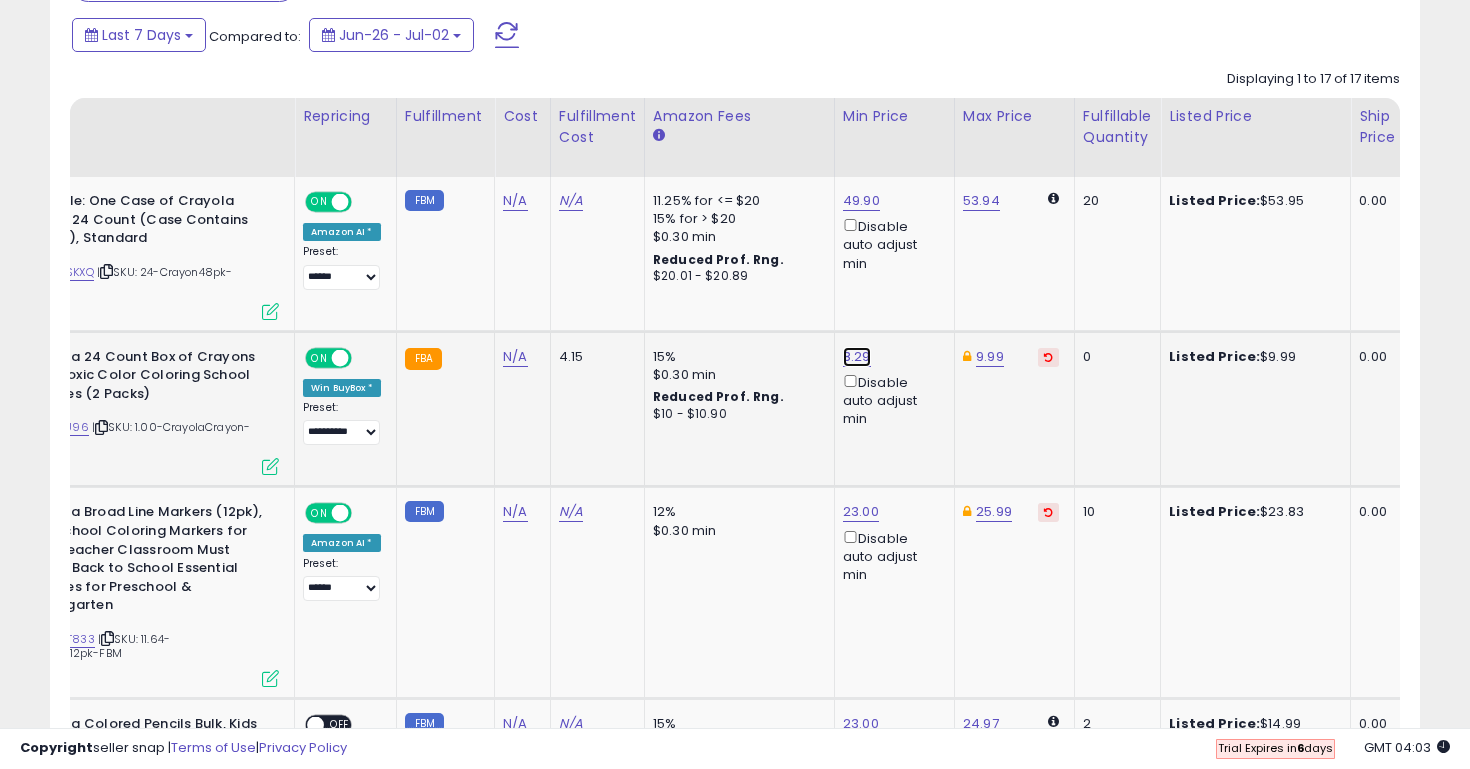 click on "8.29" at bounding box center (861, 201) 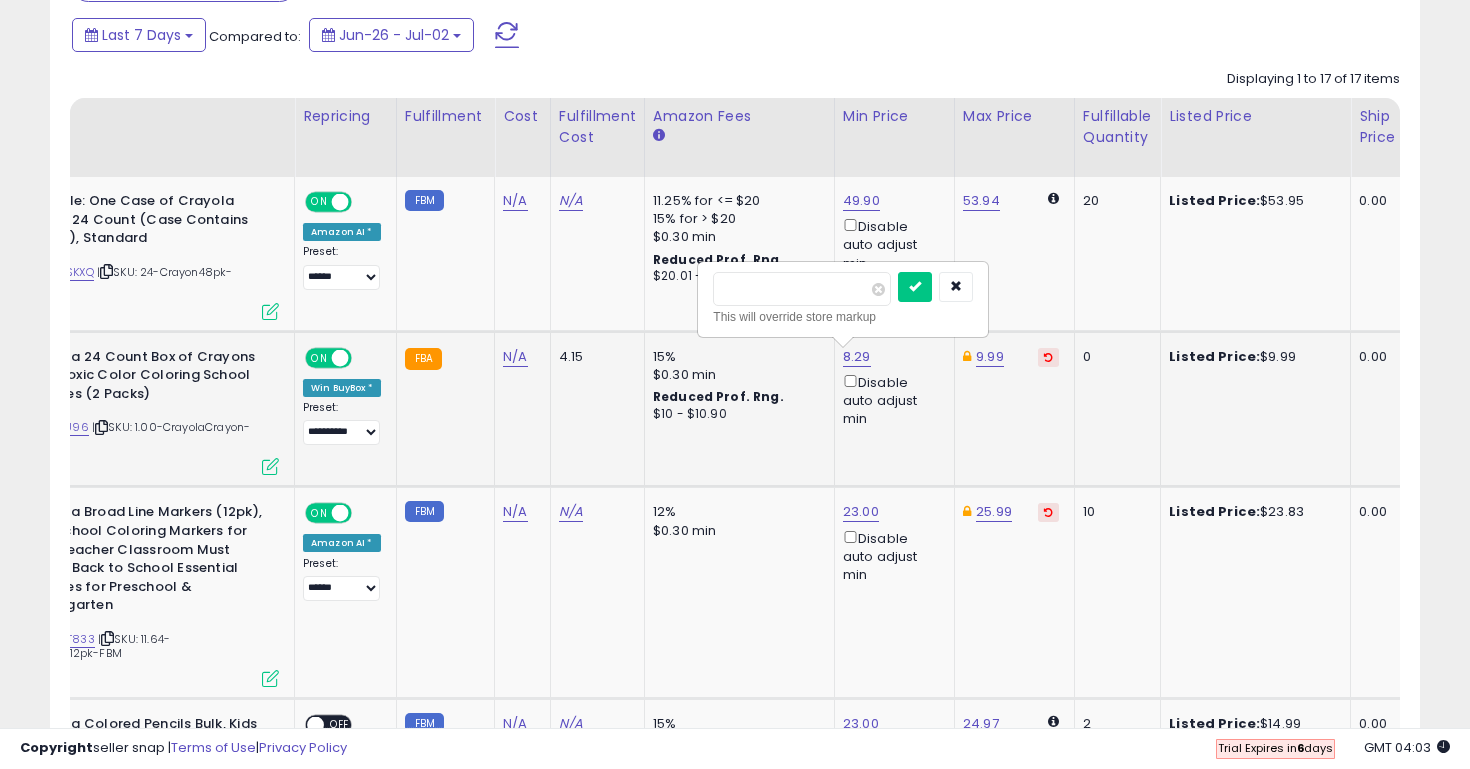 click on "****" at bounding box center [802, 289] 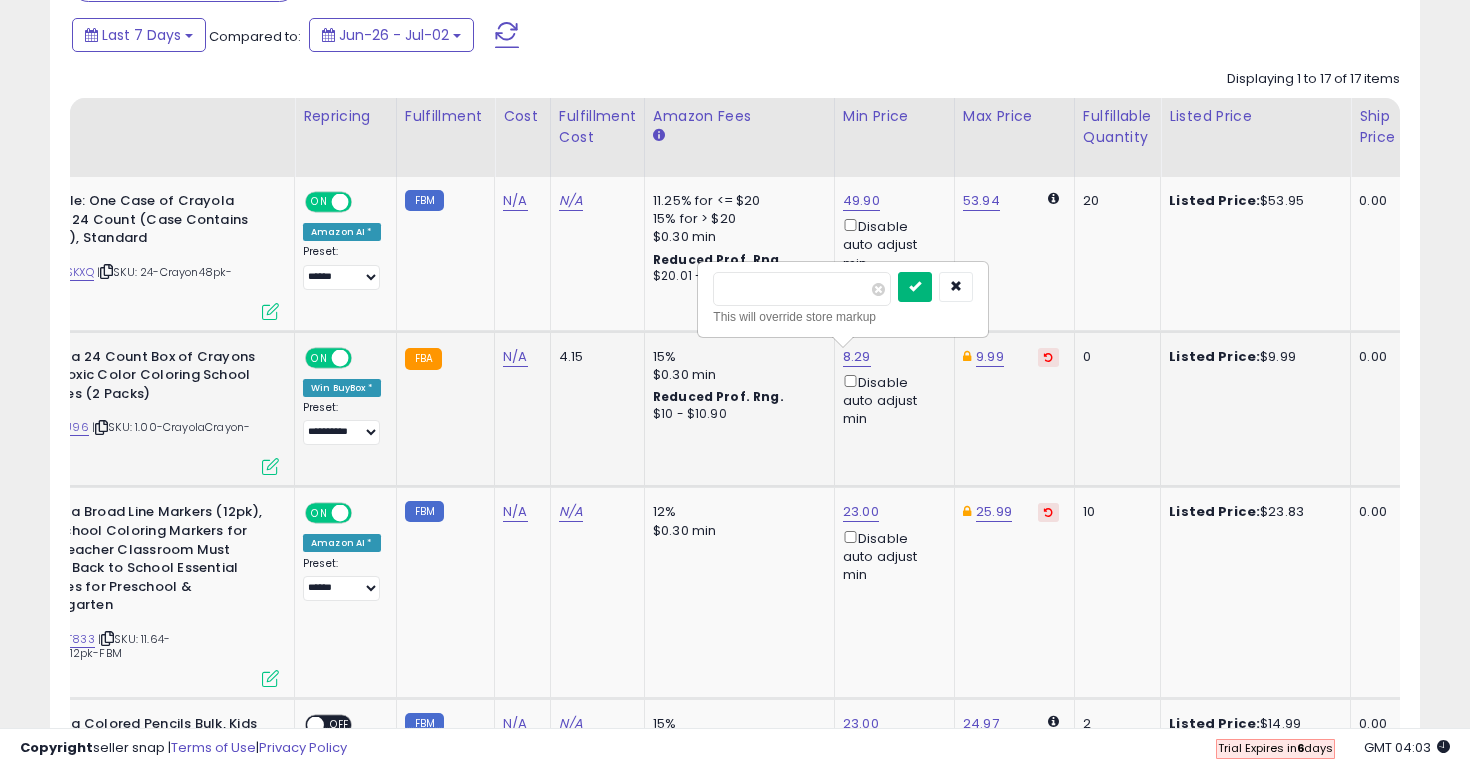 type on "****" 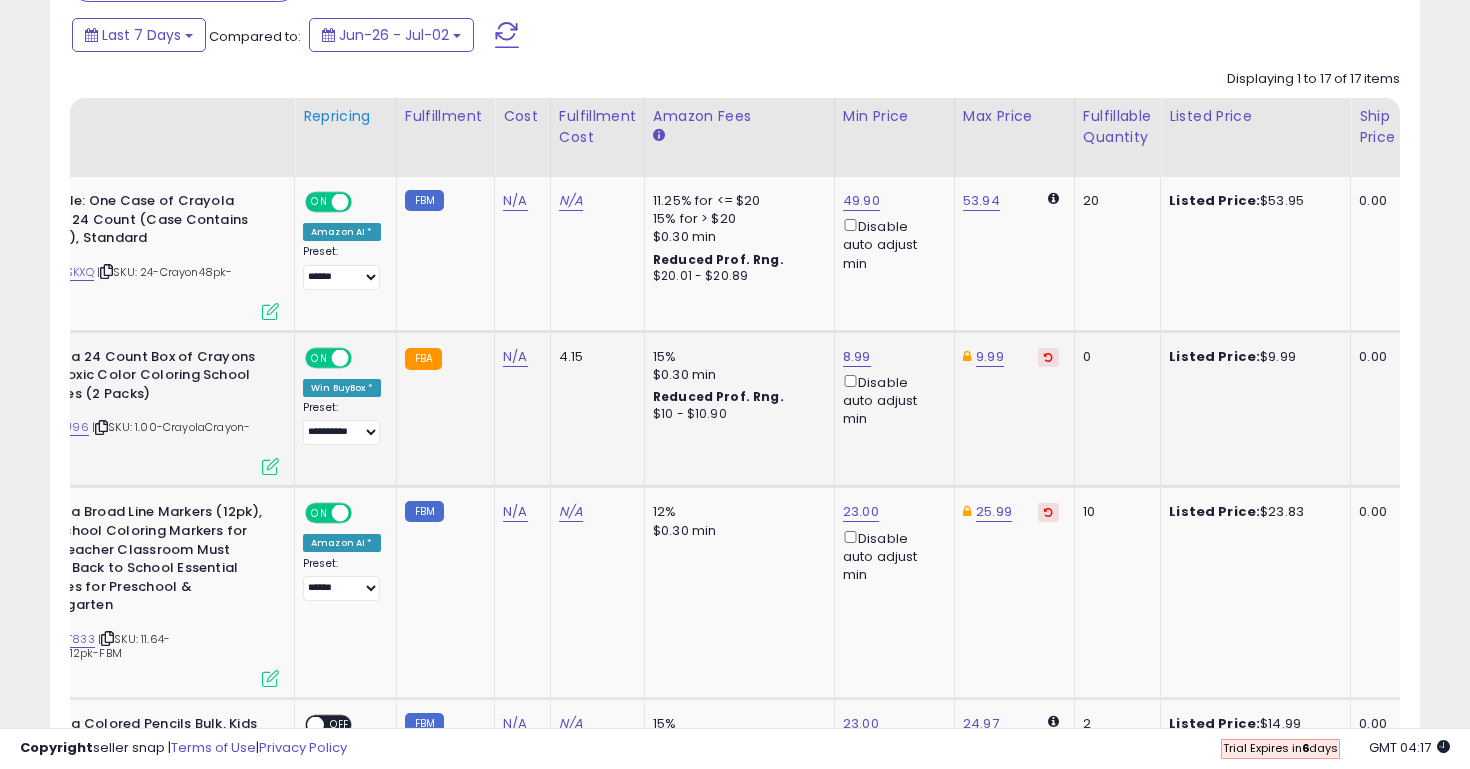 scroll, scrollTop: 0, scrollLeft: 5, axis: horizontal 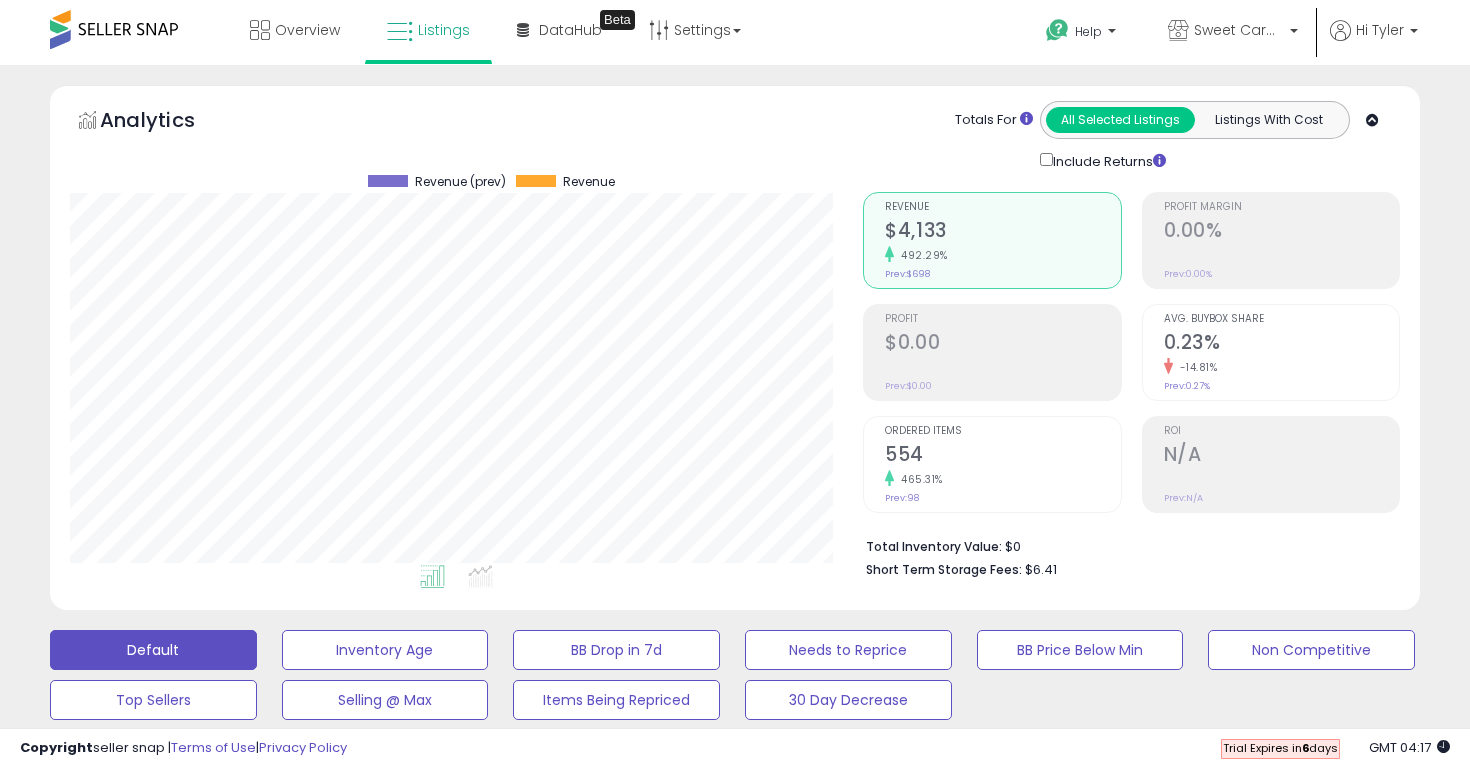 click on "Listings" at bounding box center [428, 32] 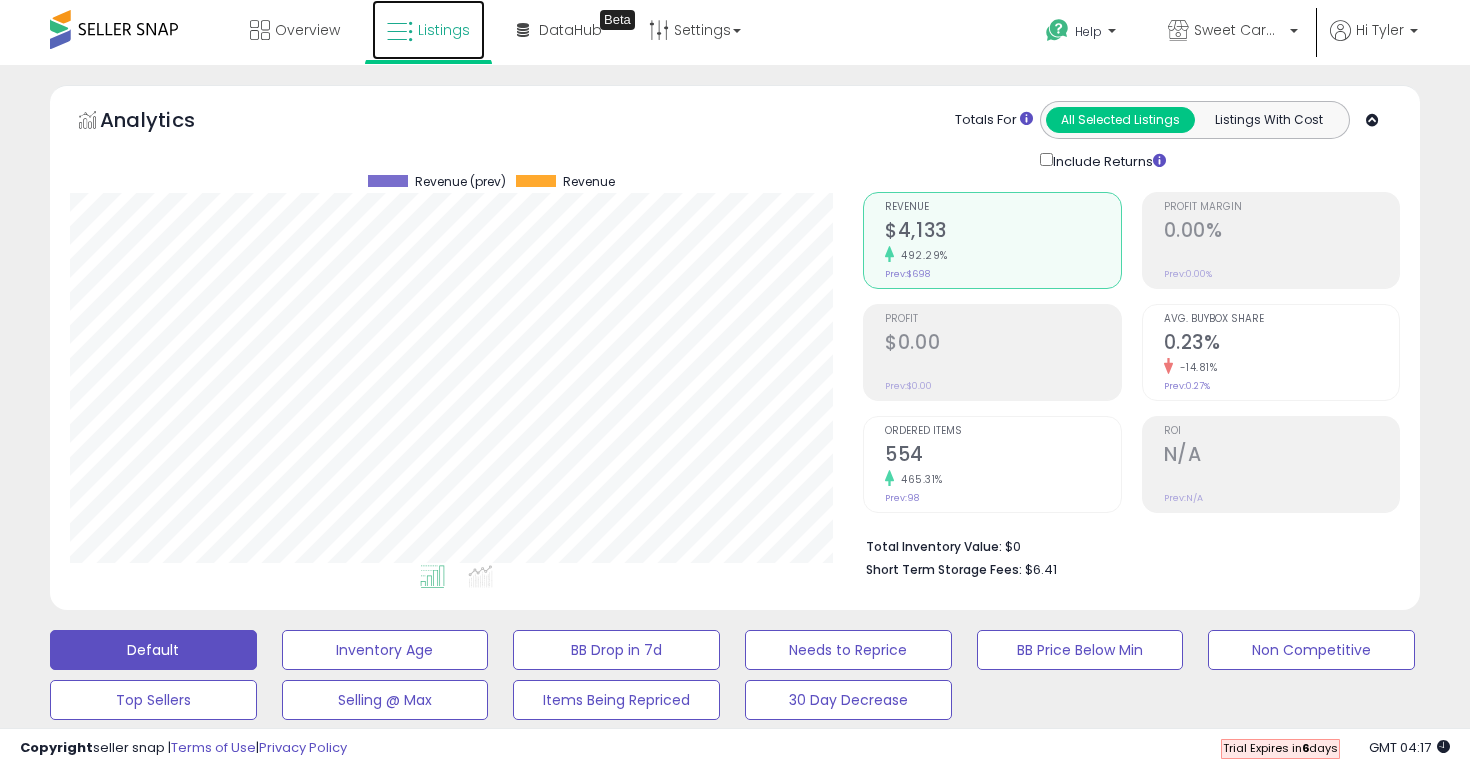 click on "Listings" at bounding box center [444, 30] 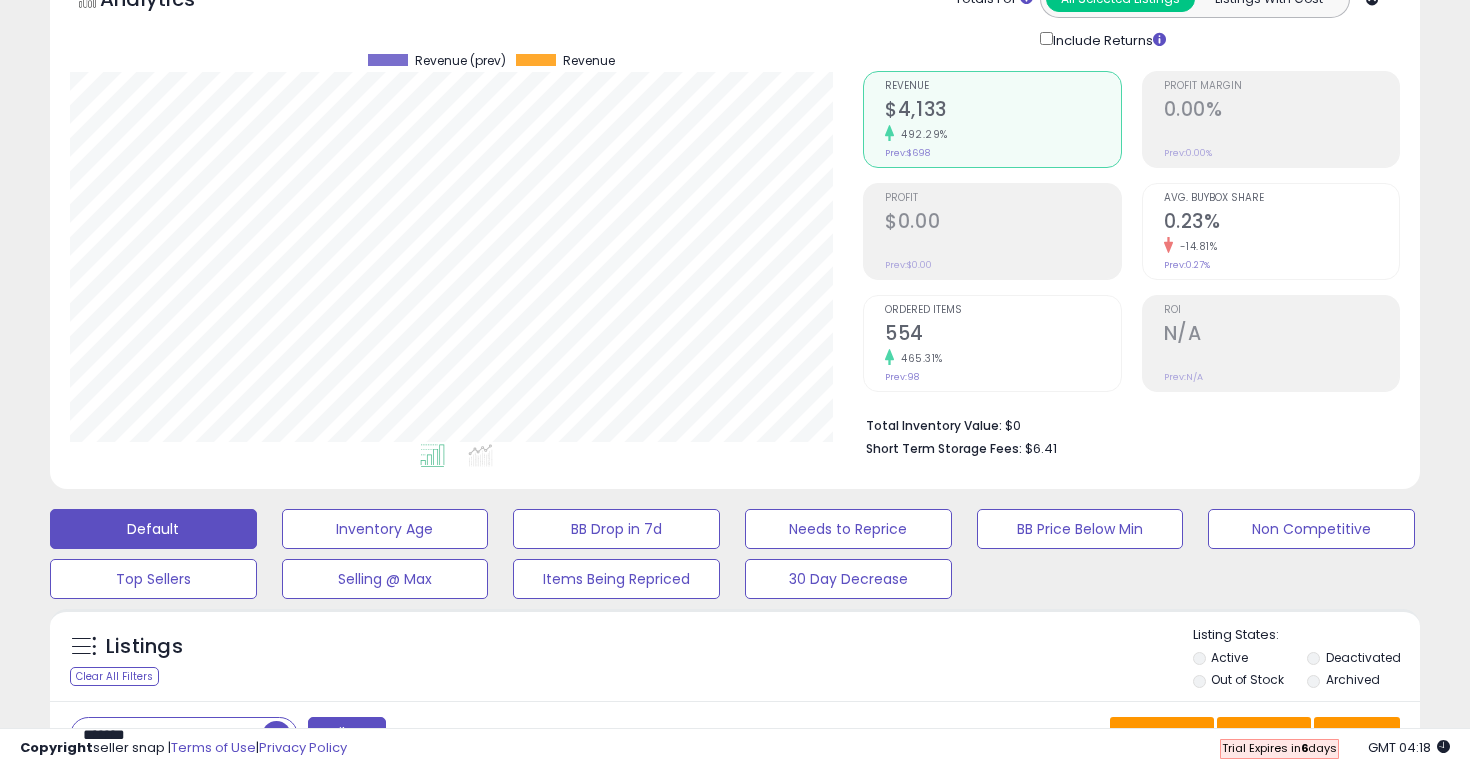 scroll, scrollTop: 342, scrollLeft: 0, axis: vertical 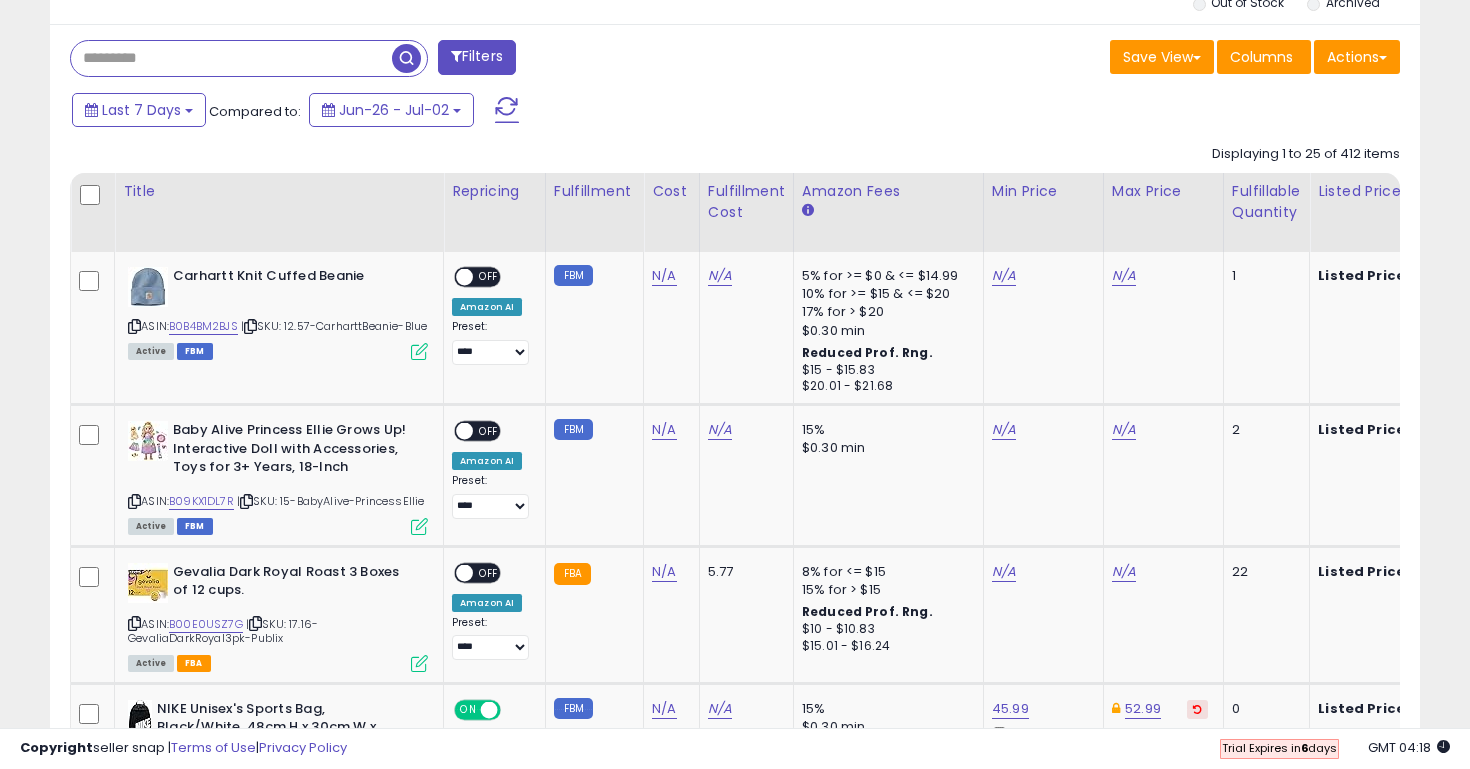 click at bounding box center (231, 58) 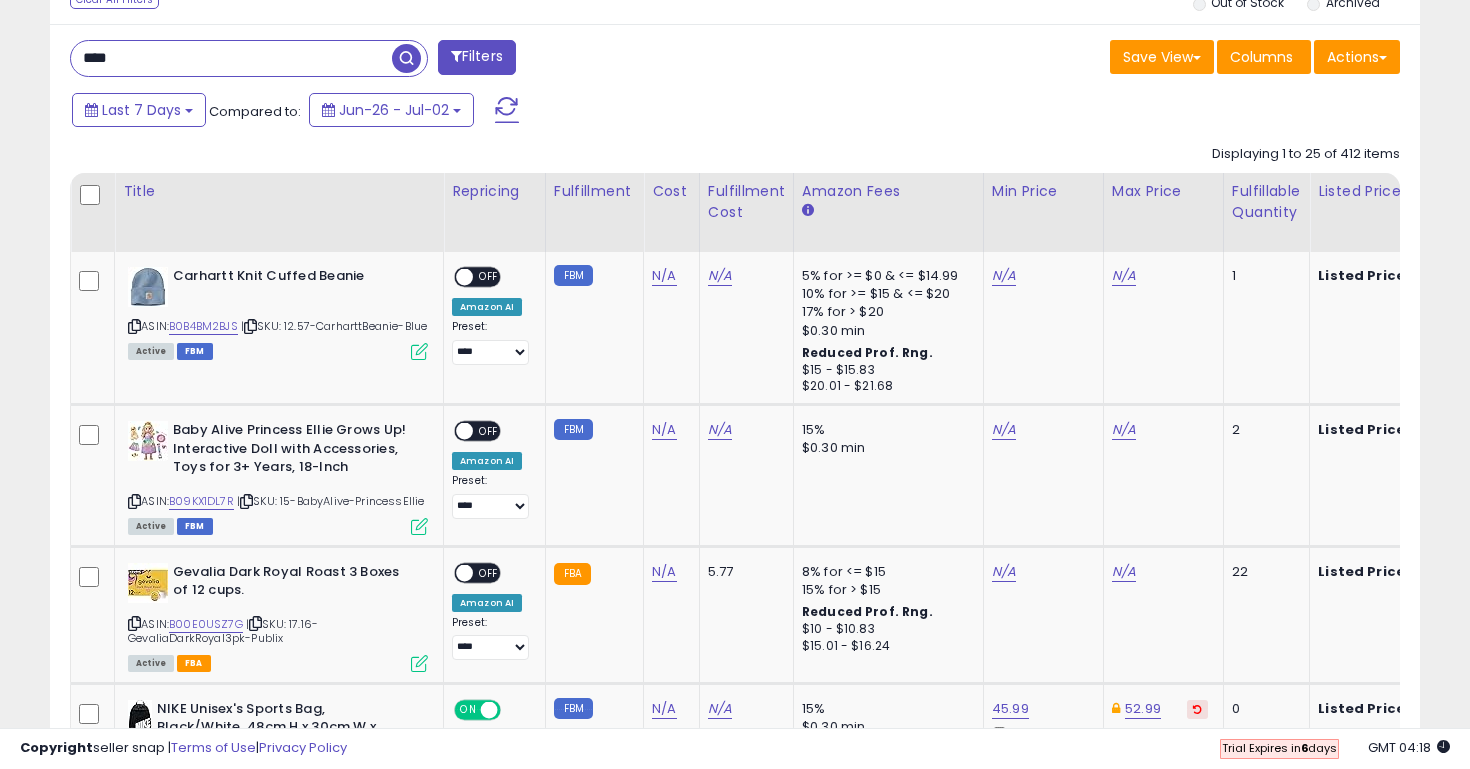 type on "****" 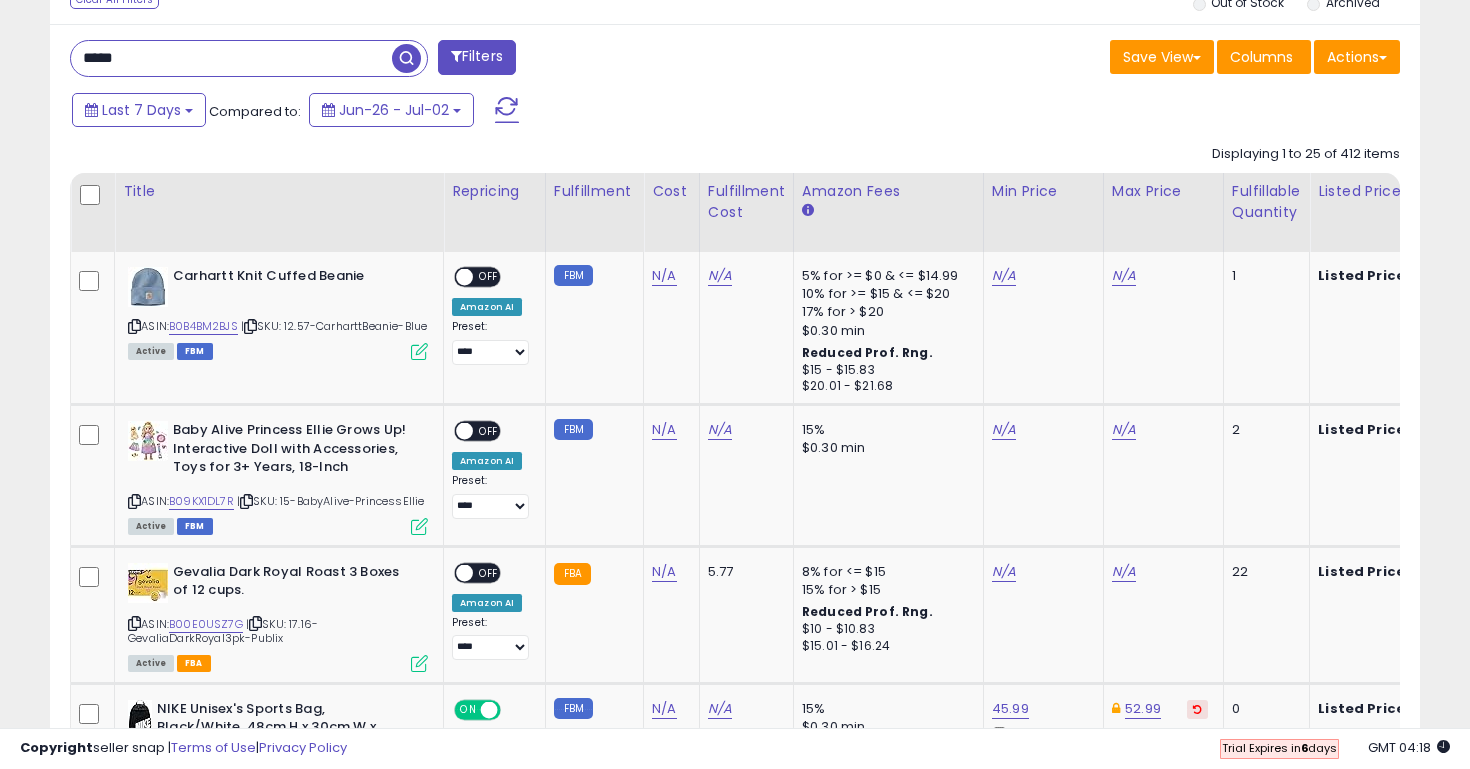 click at bounding box center (406, 58) 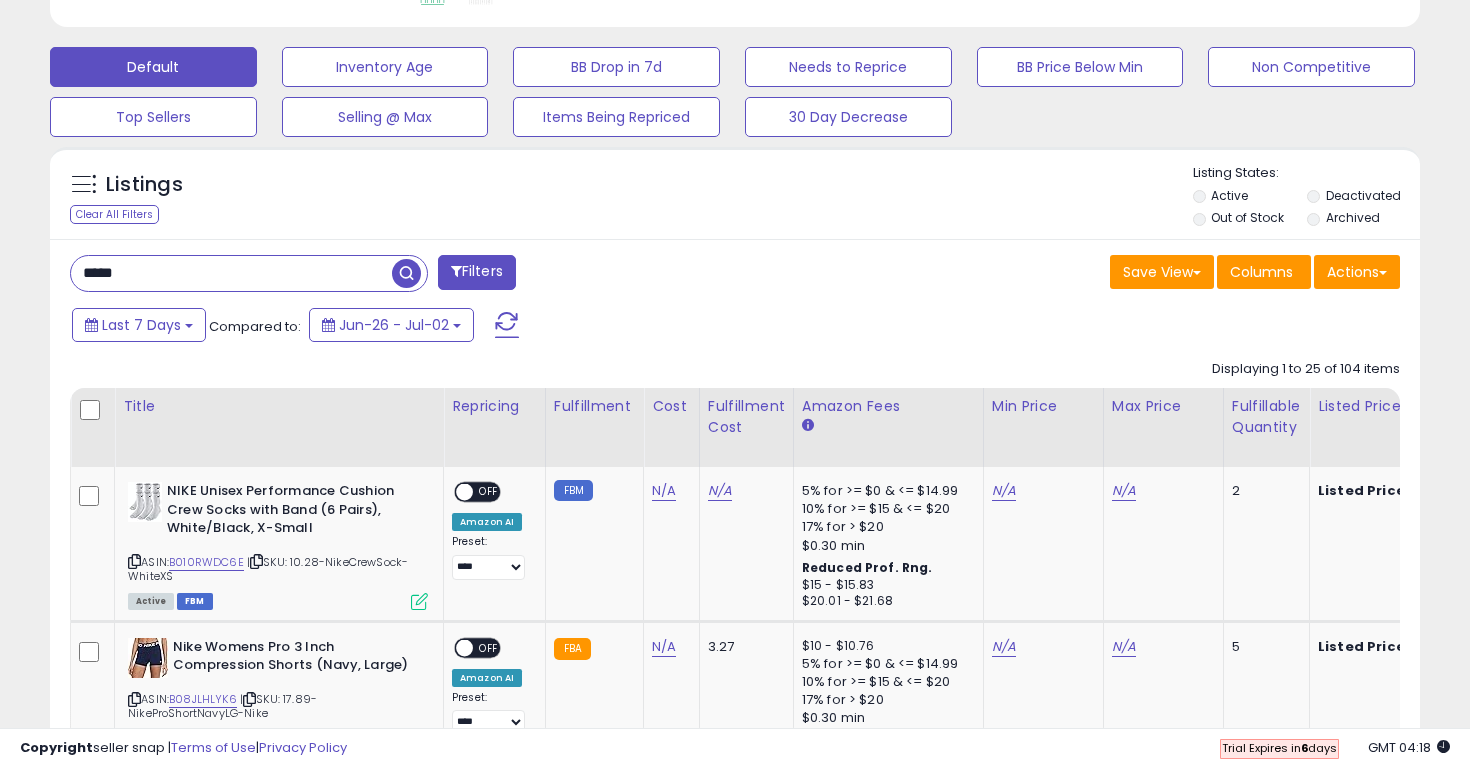 click on "Filters" at bounding box center [477, 272] 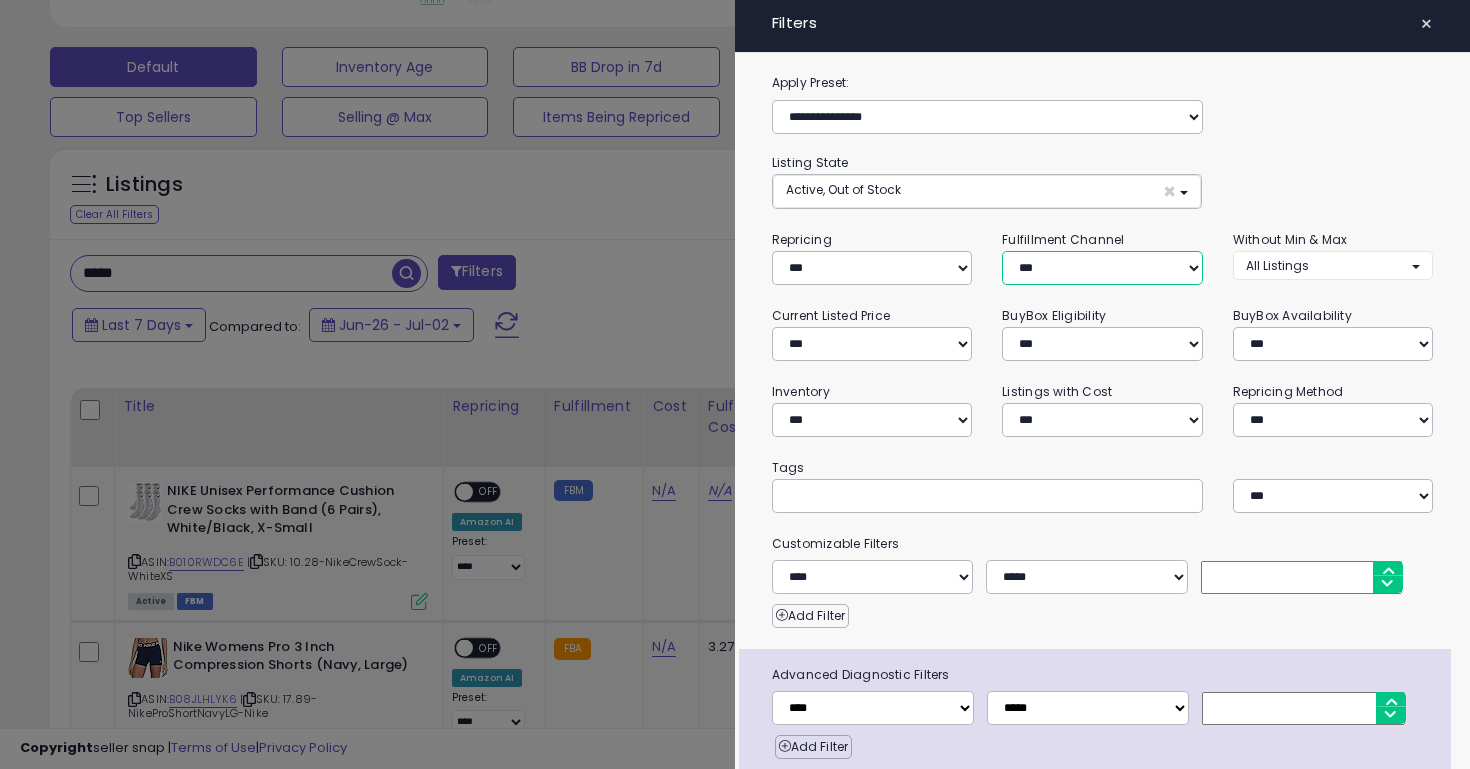 click on "***
***
***
***" at bounding box center [1102, 268] 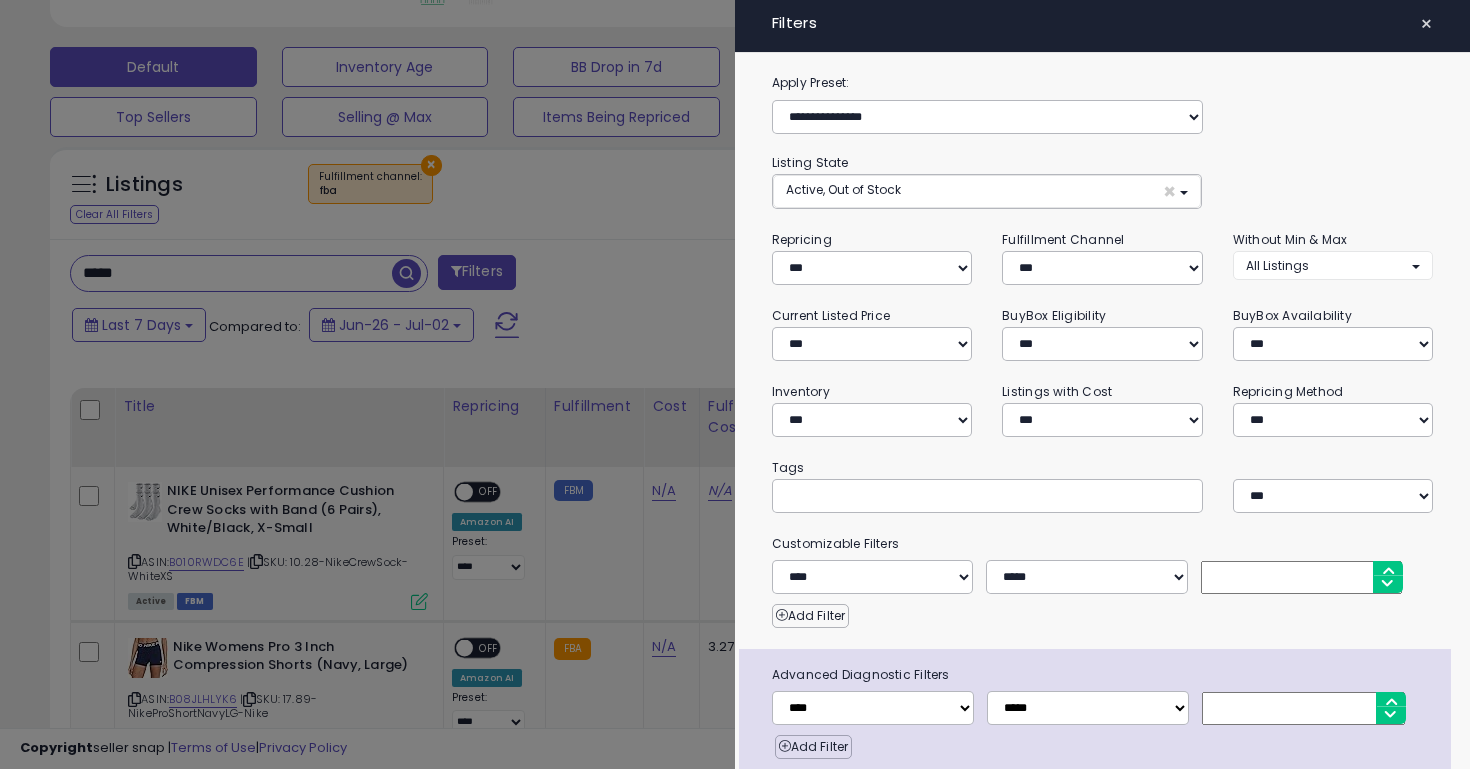 click on "Fulfillment Channel" at bounding box center [1063, 239] 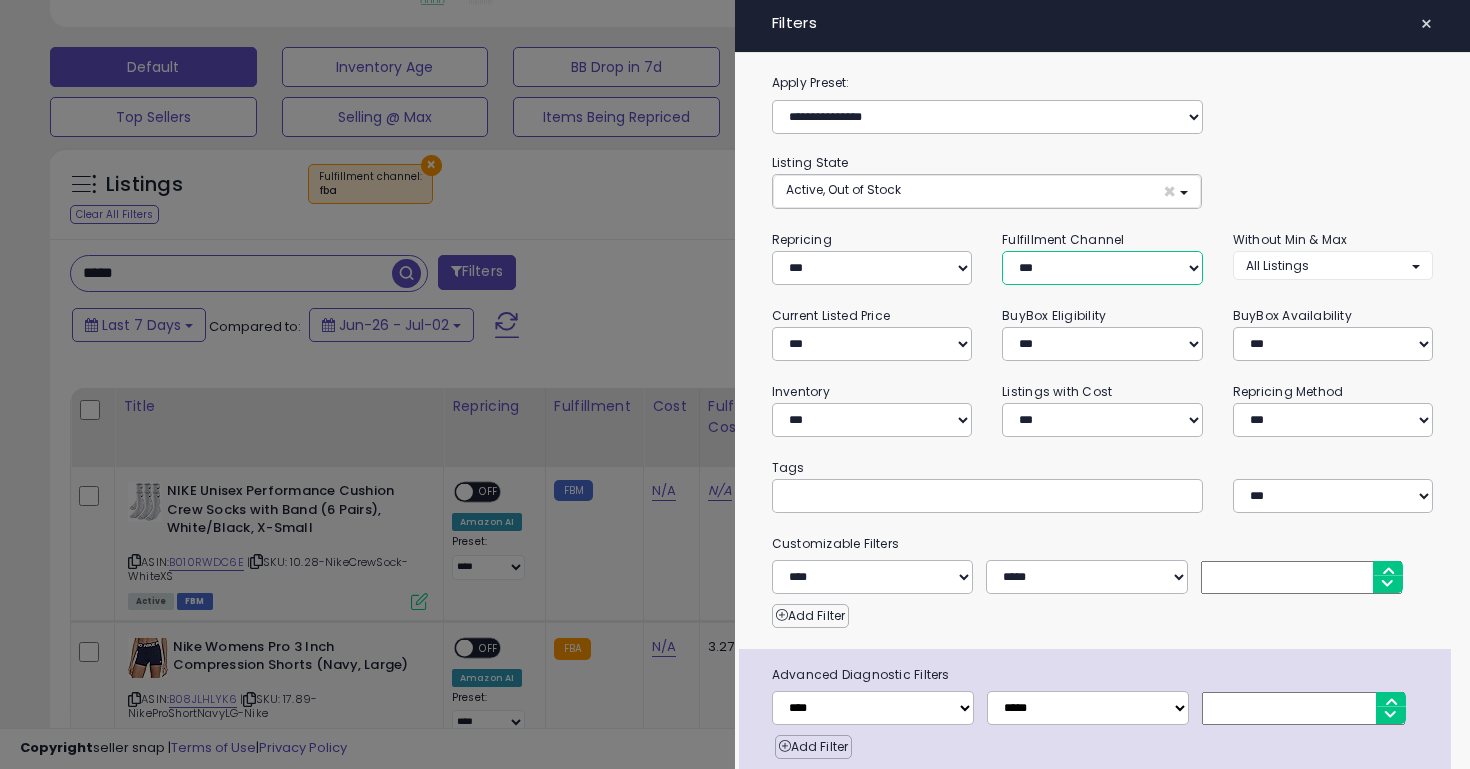 click on "***
***
***
***" at bounding box center [1102, 268] 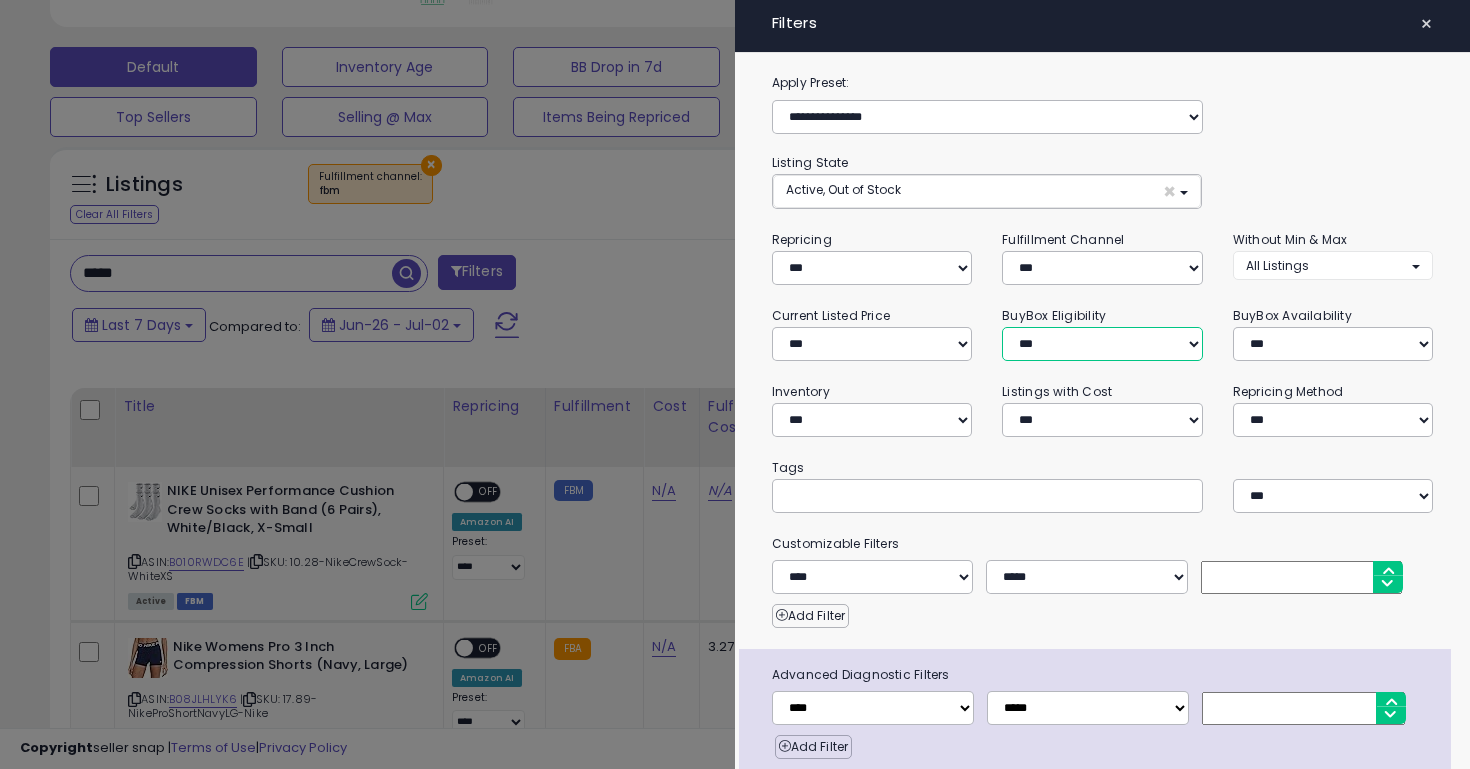 click on "**********" at bounding box center [1102, 344] 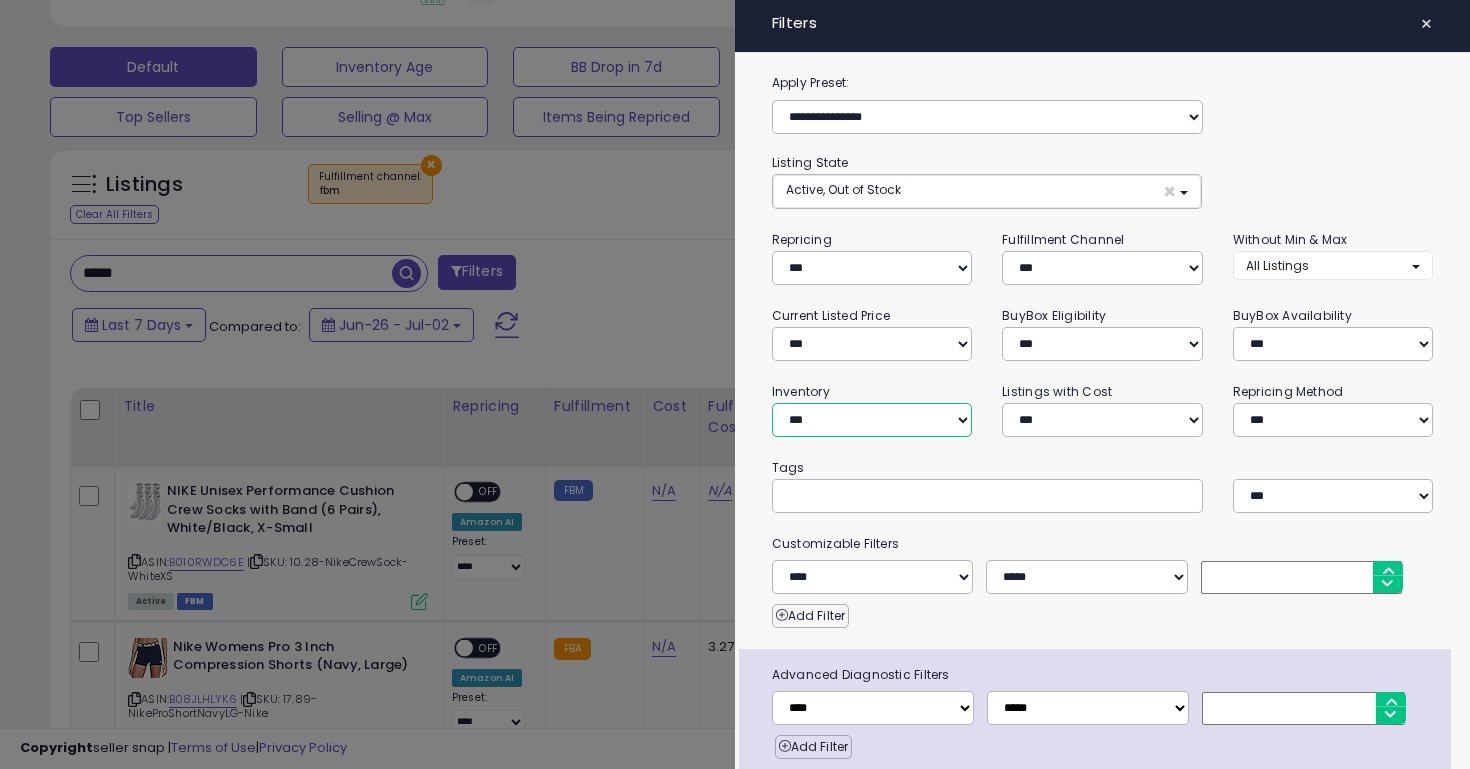 click on "**********" at bounding box center [872, 420] 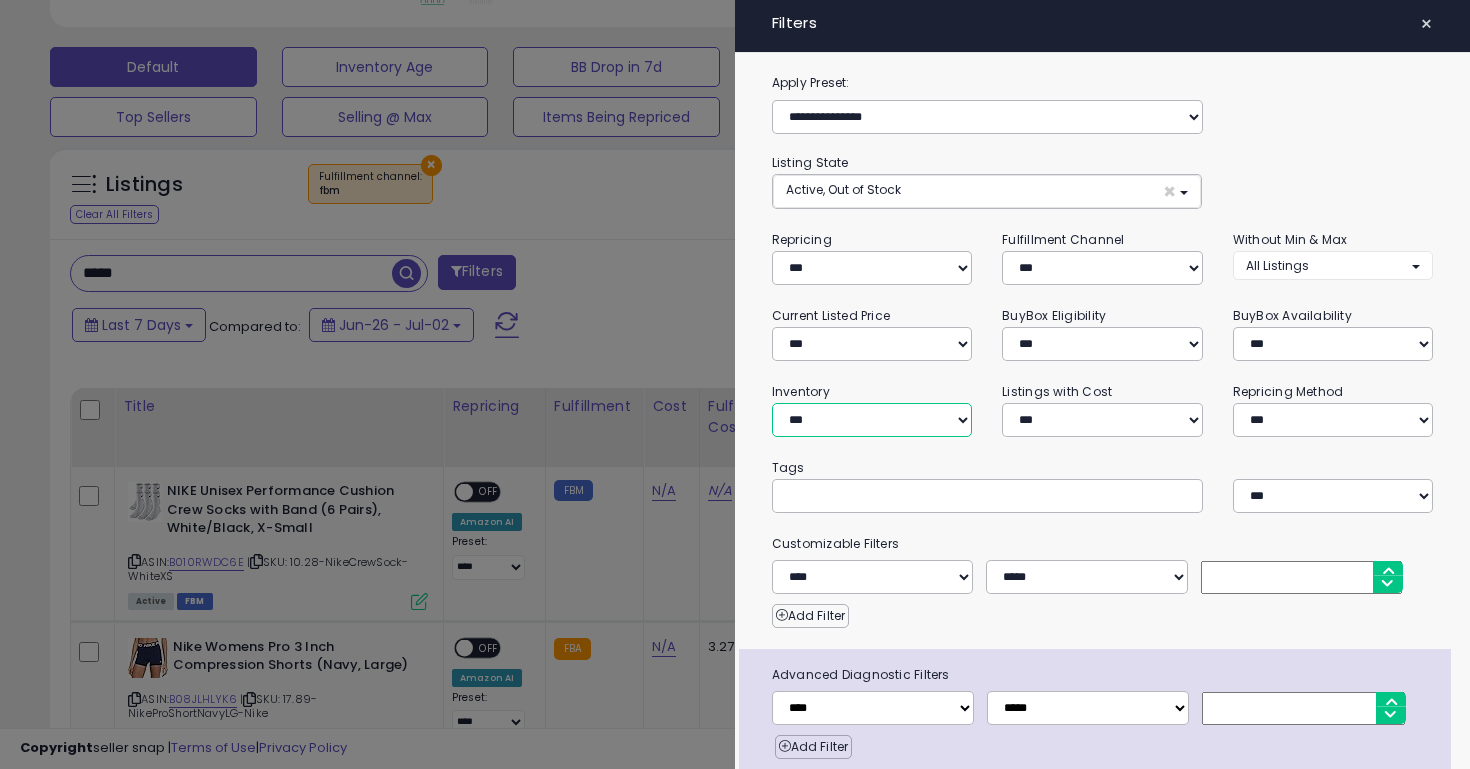 select on "********" 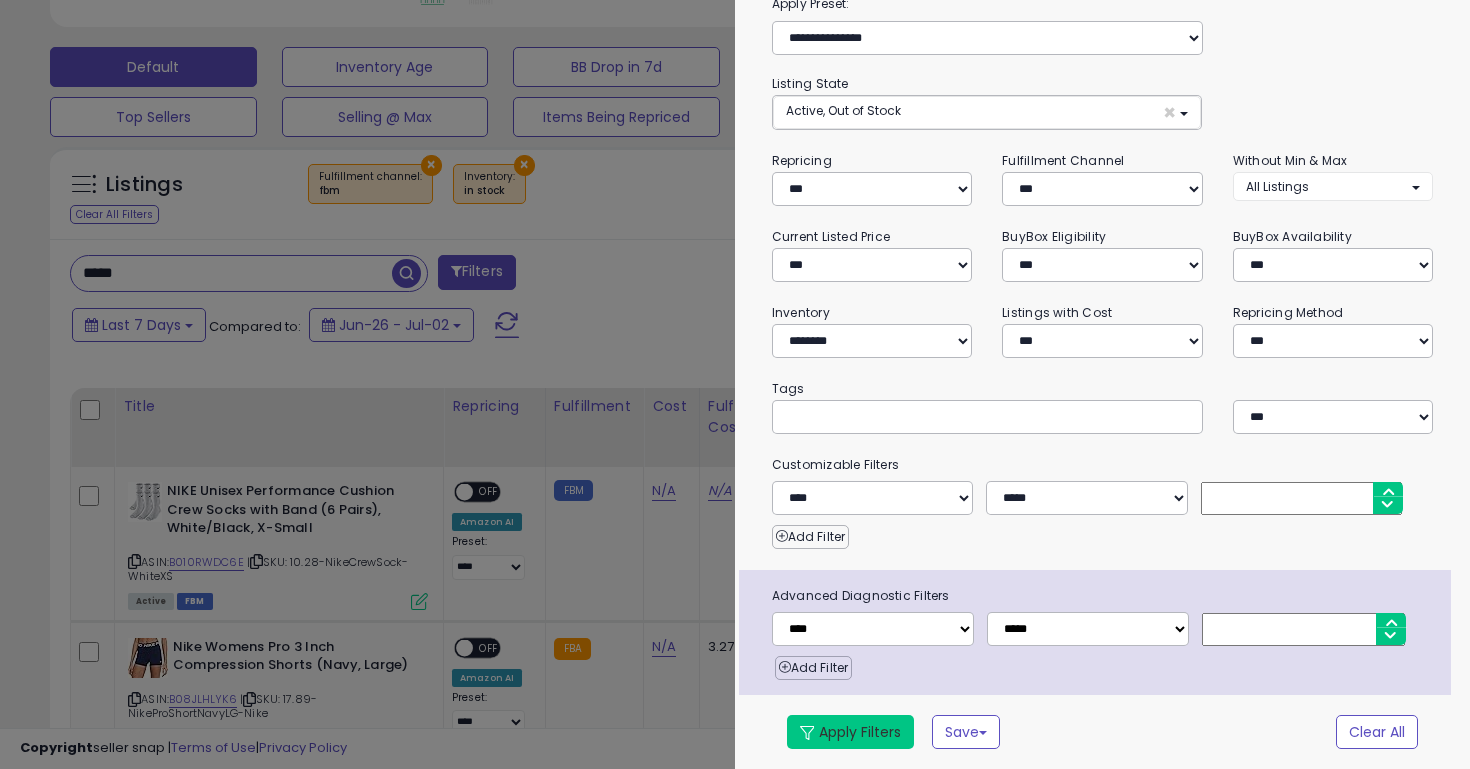 click on "Apply Filters" at bounding box center (850, 732) 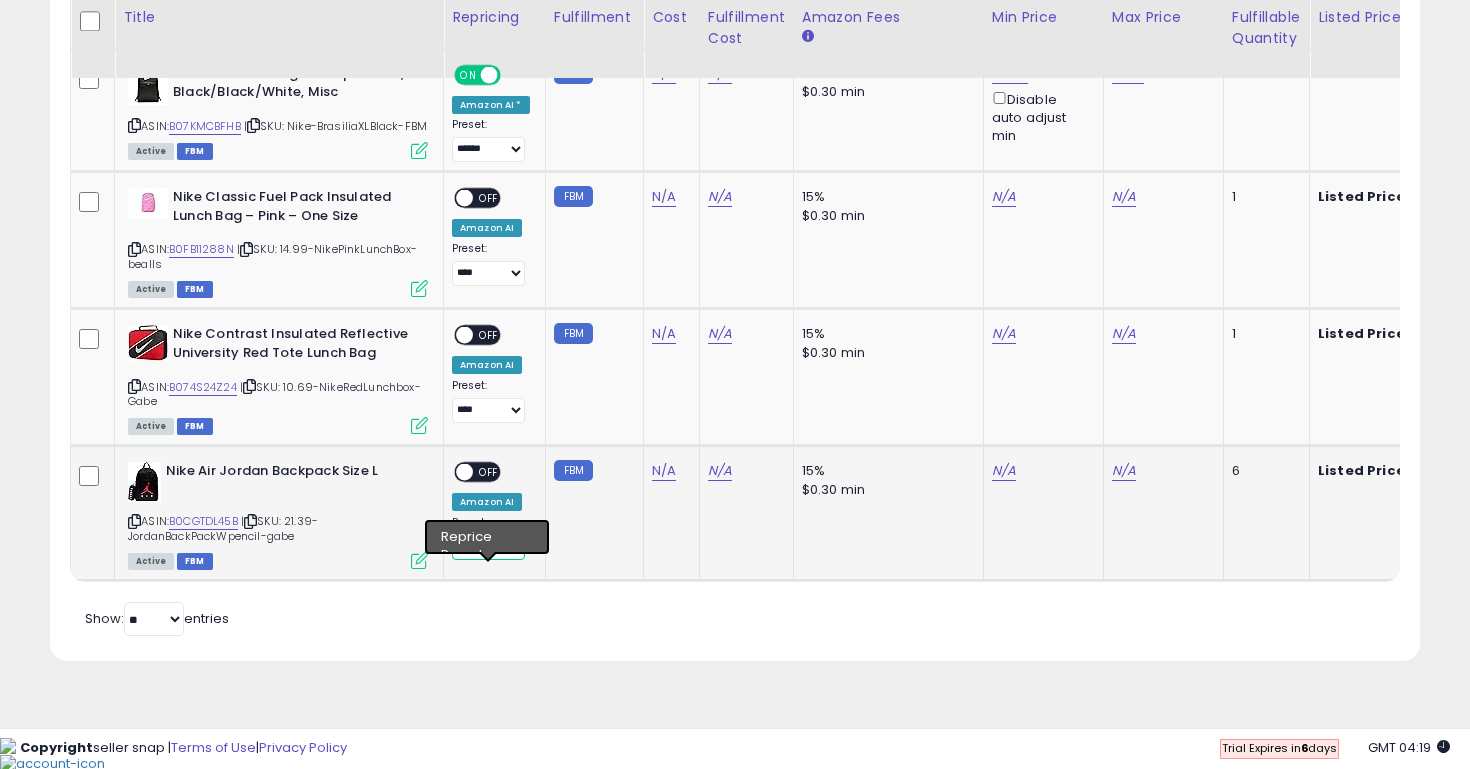 click on "**********" at bounding box center (488, 547) 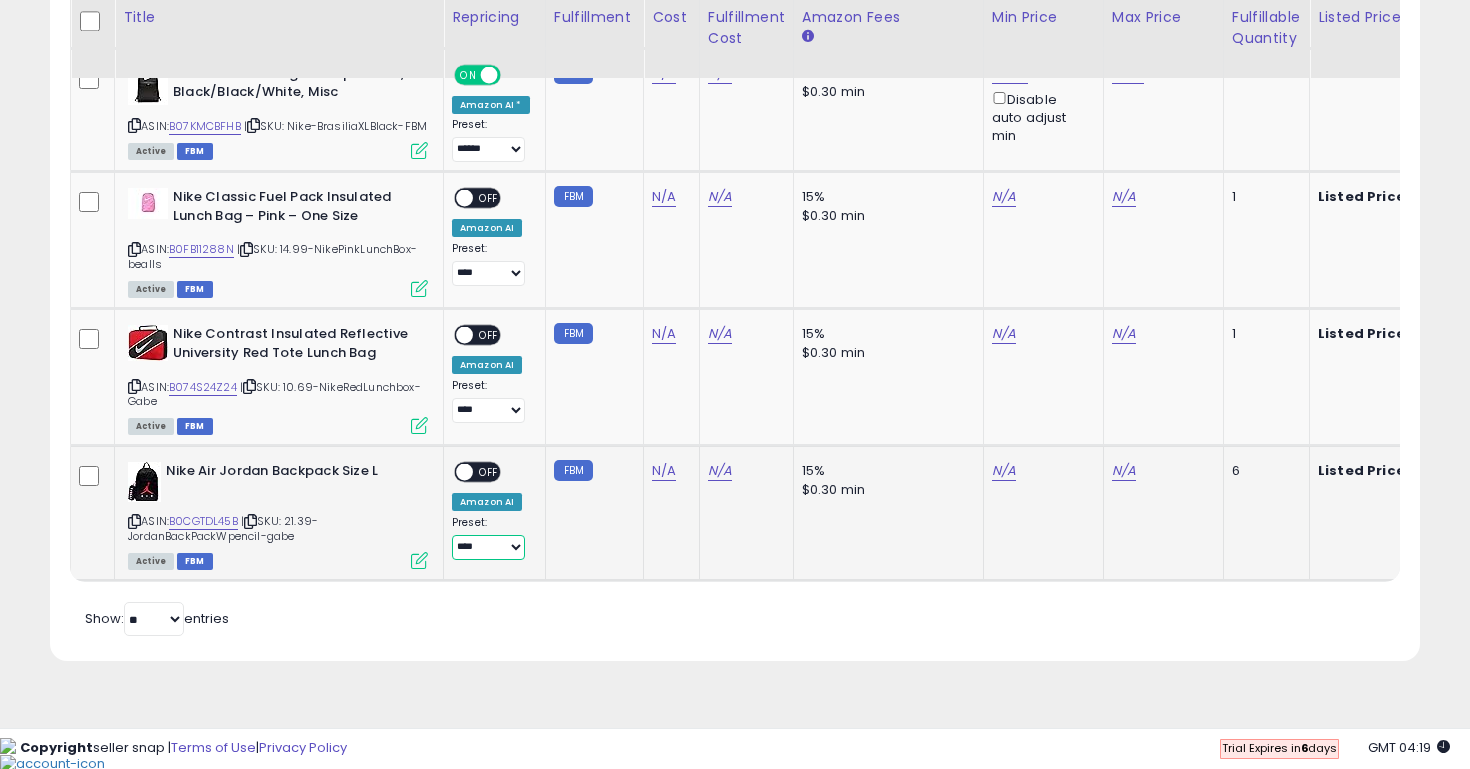 select on "******" 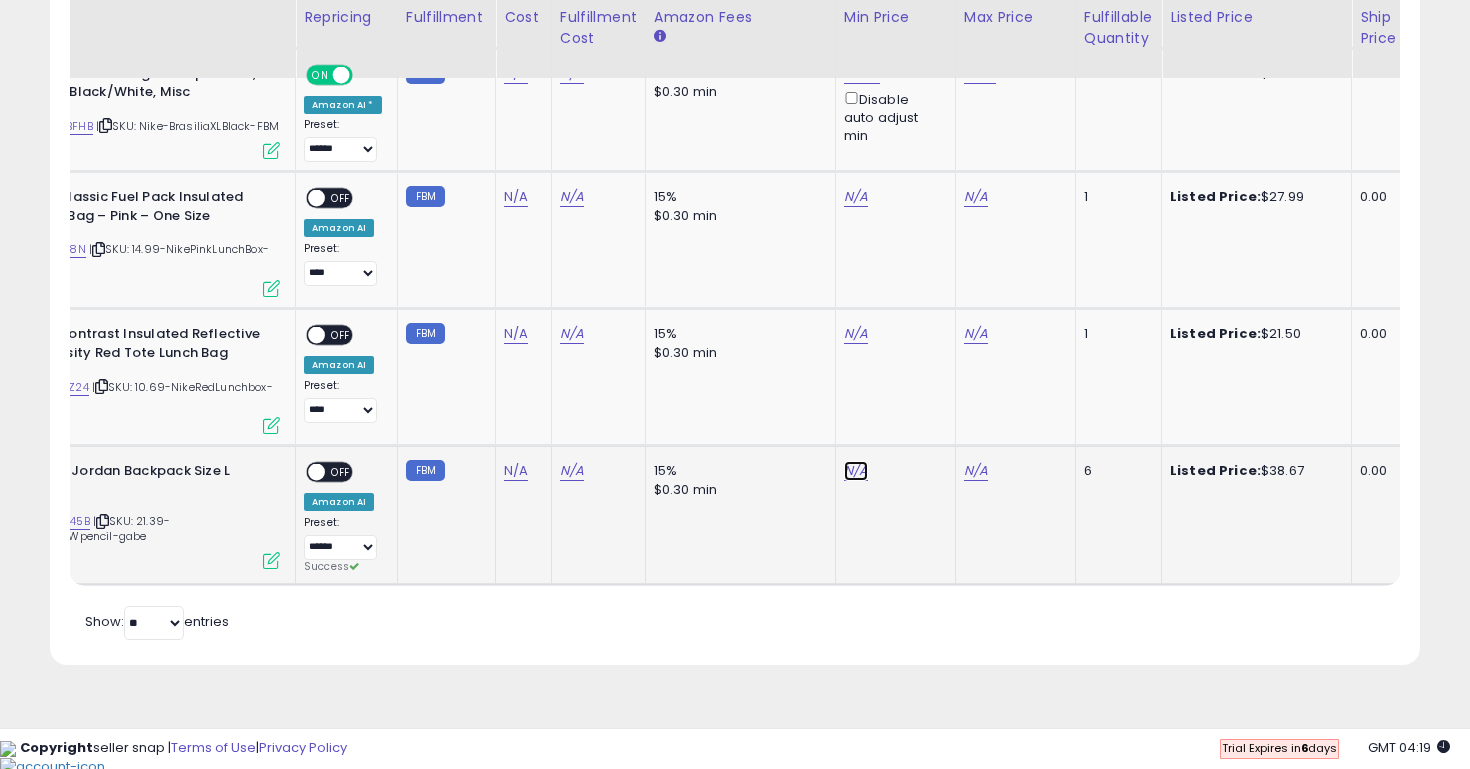 click on "N/A" at bounding box center (856, -2392) 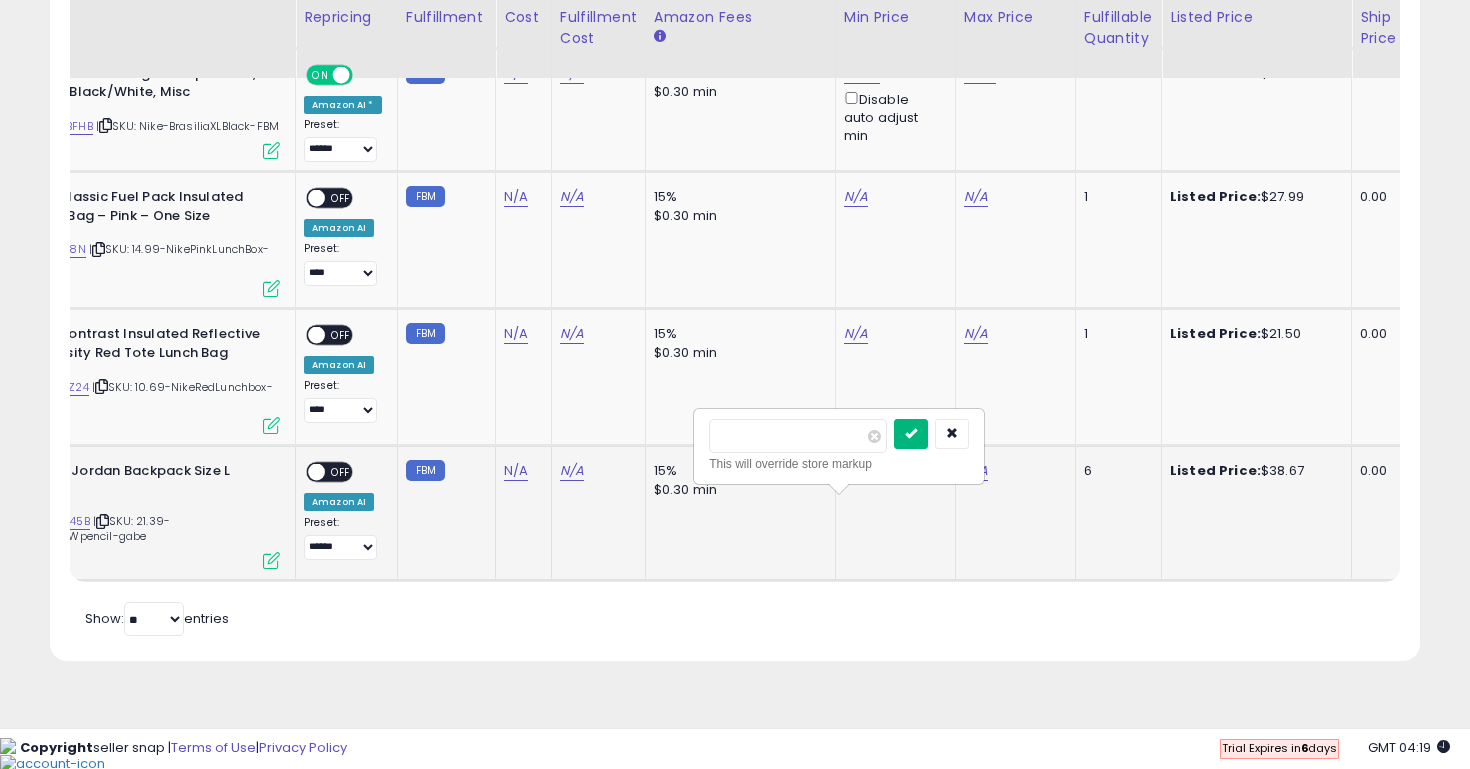 type on "*****" 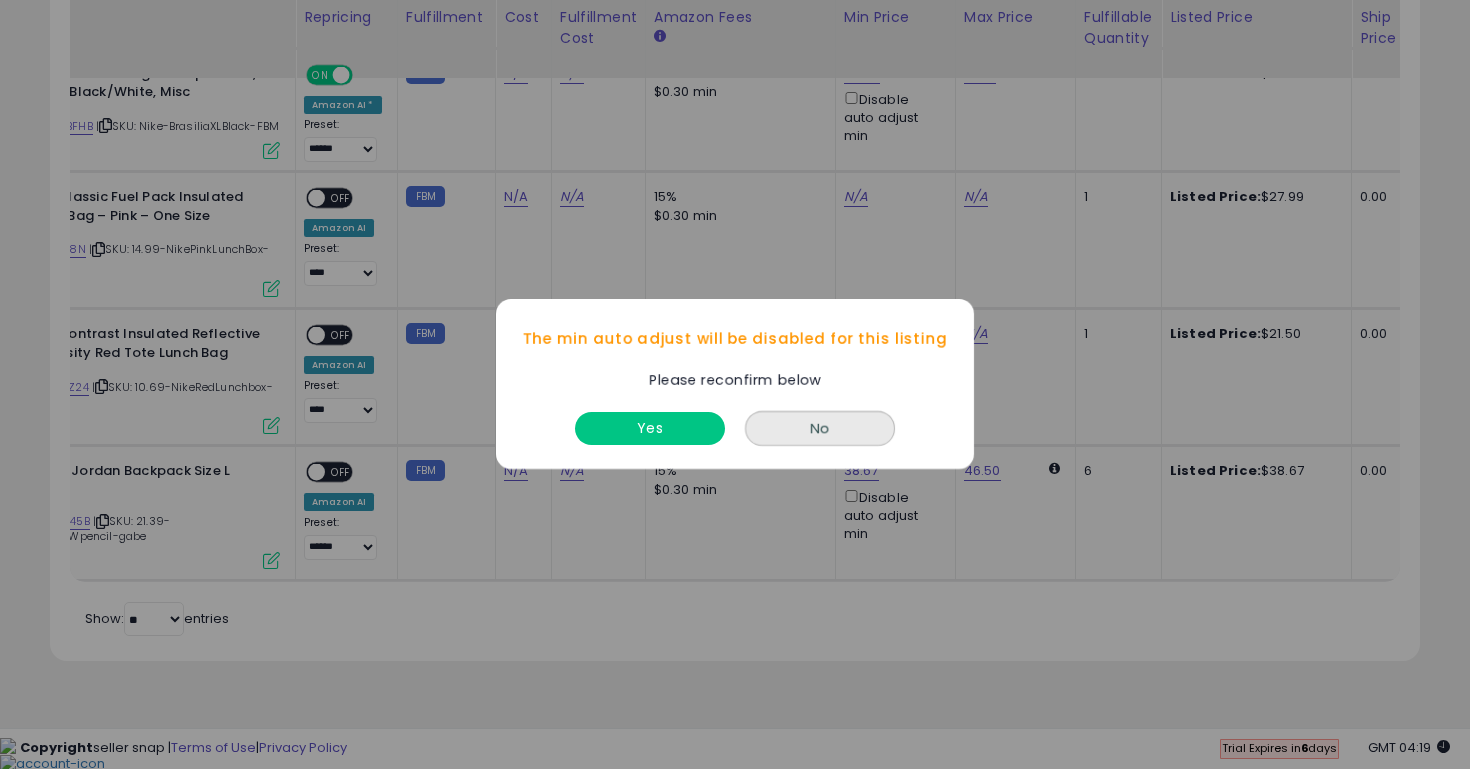 click on "Yes" at bounding box center (650, 424) 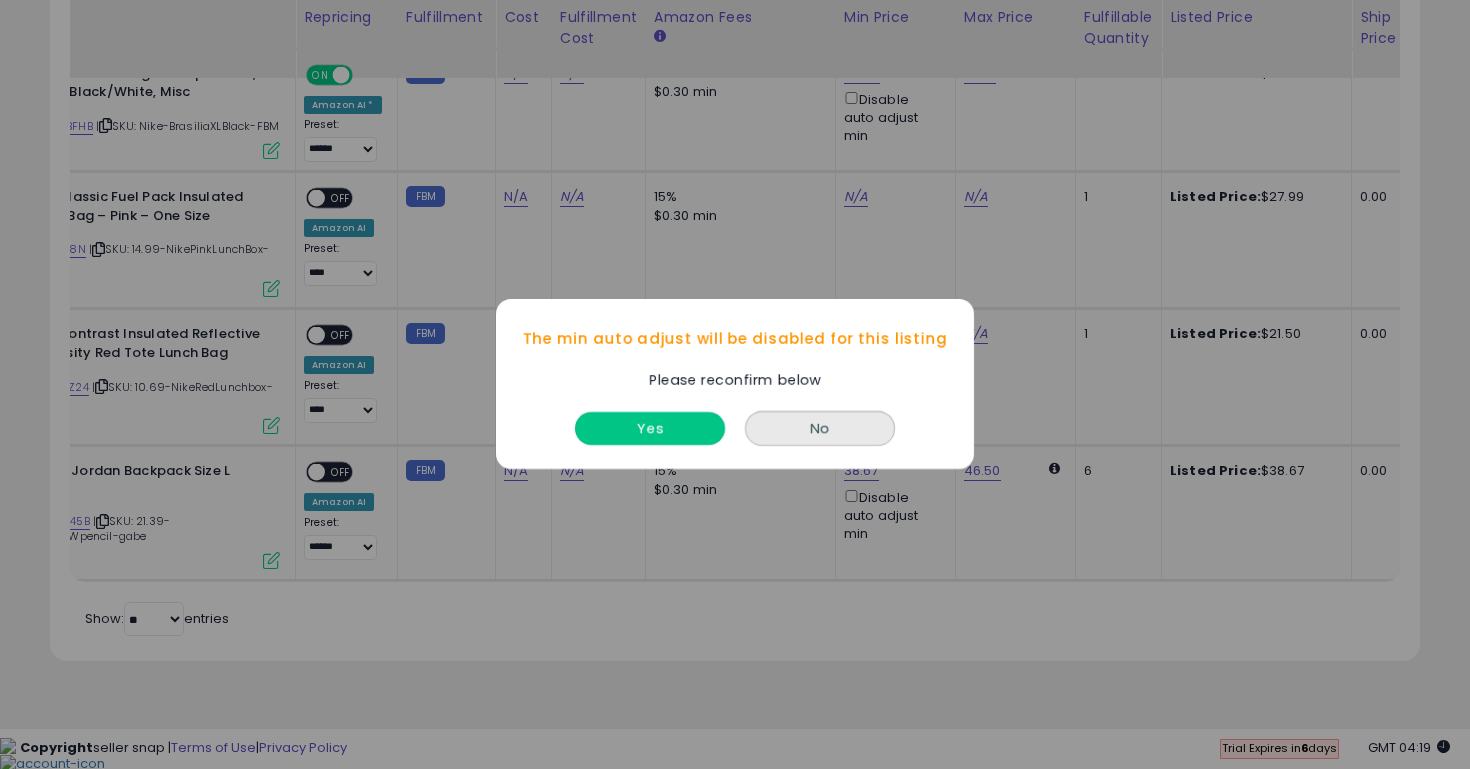click on "Yes" at bounding box center (650, 429) 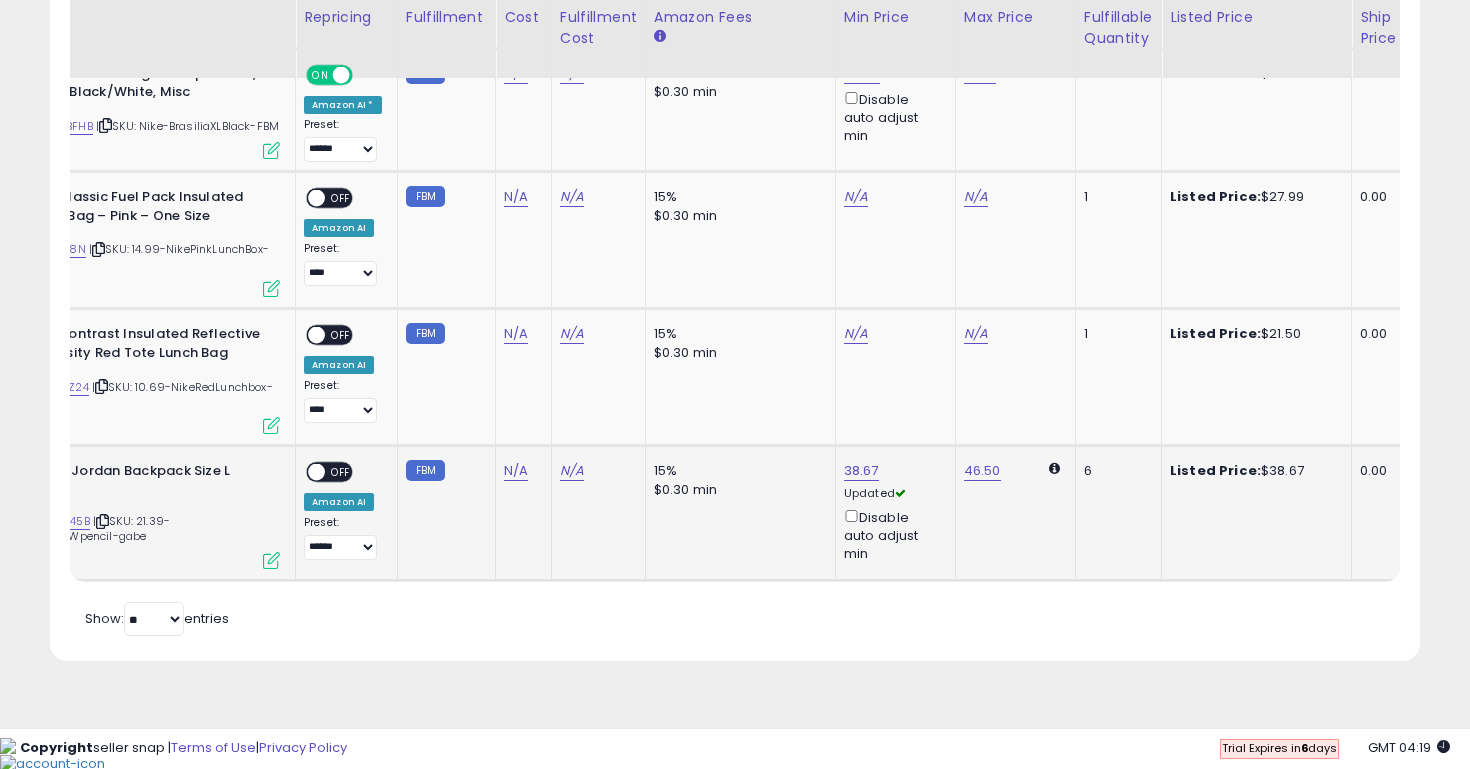 click at bounding box center (316, 472) 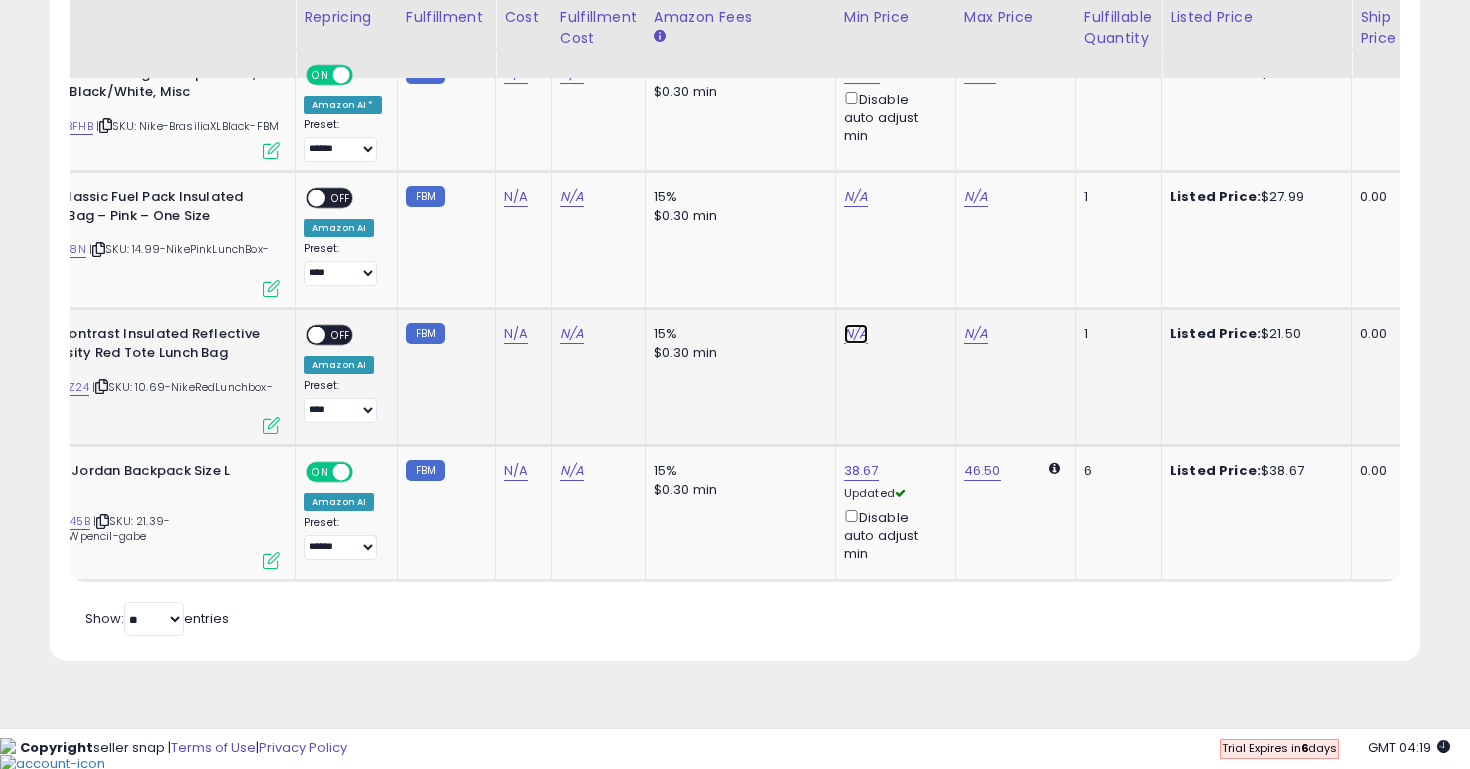 click on "N/A" at bounding box center (856, -2392) 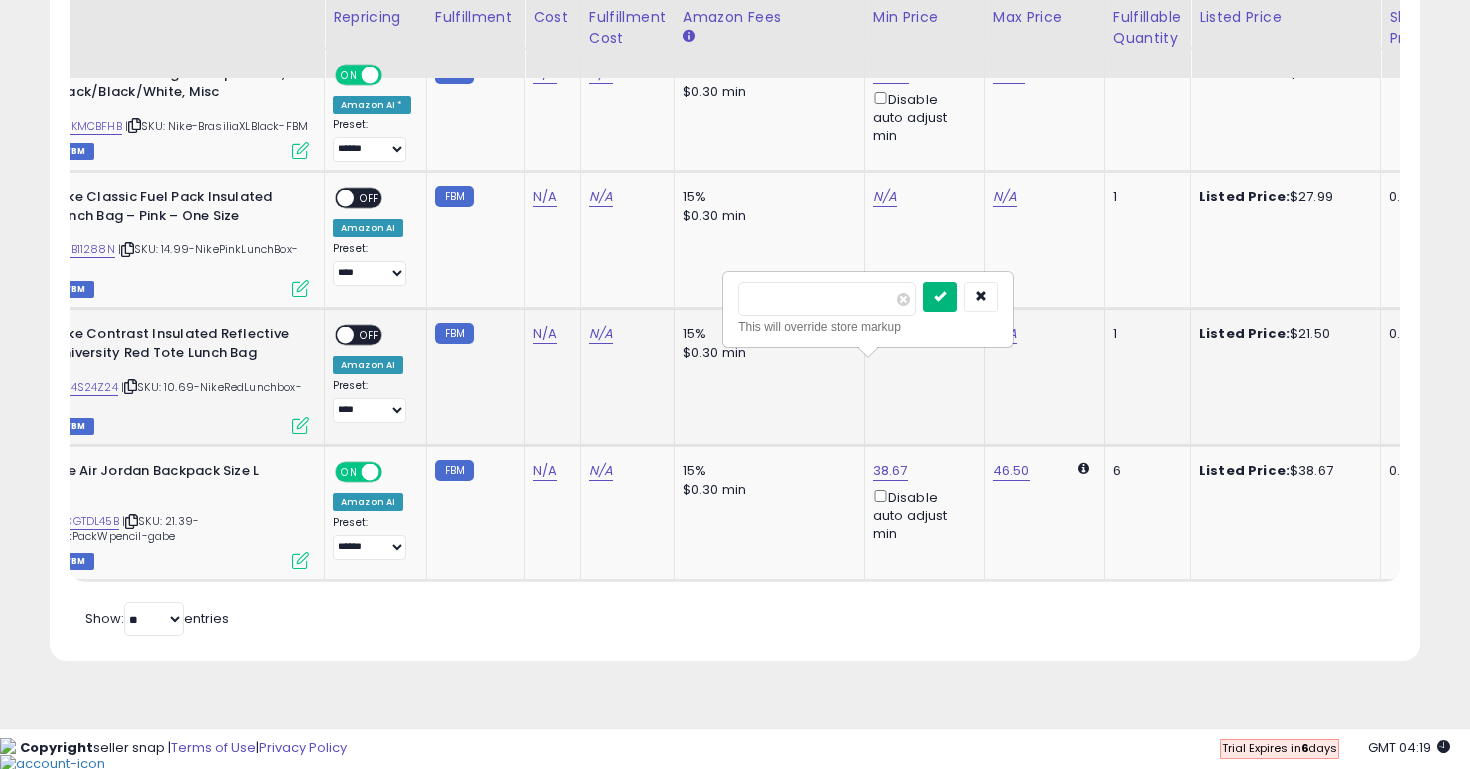 type on "*****" 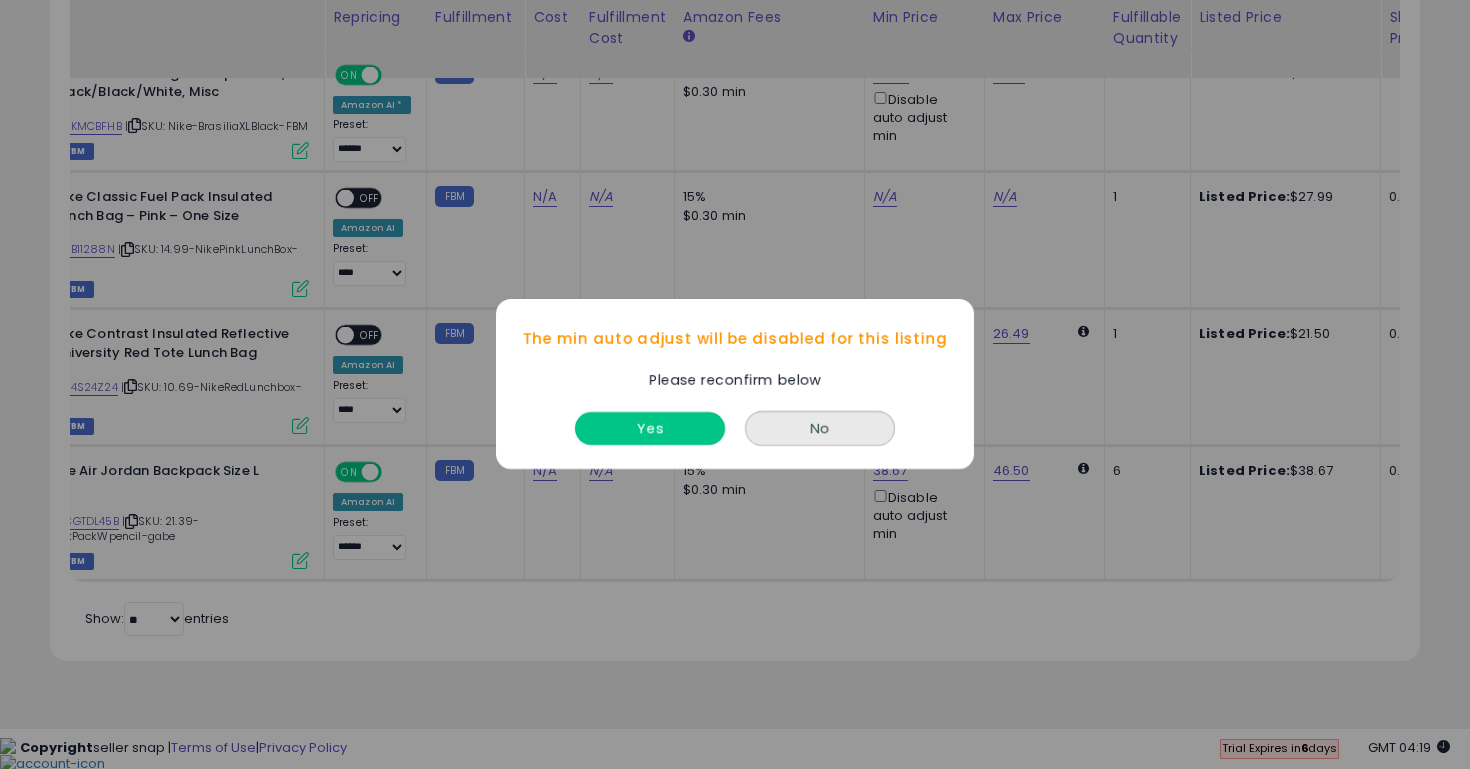 click on "Yes" at bounding box center [650, 429] 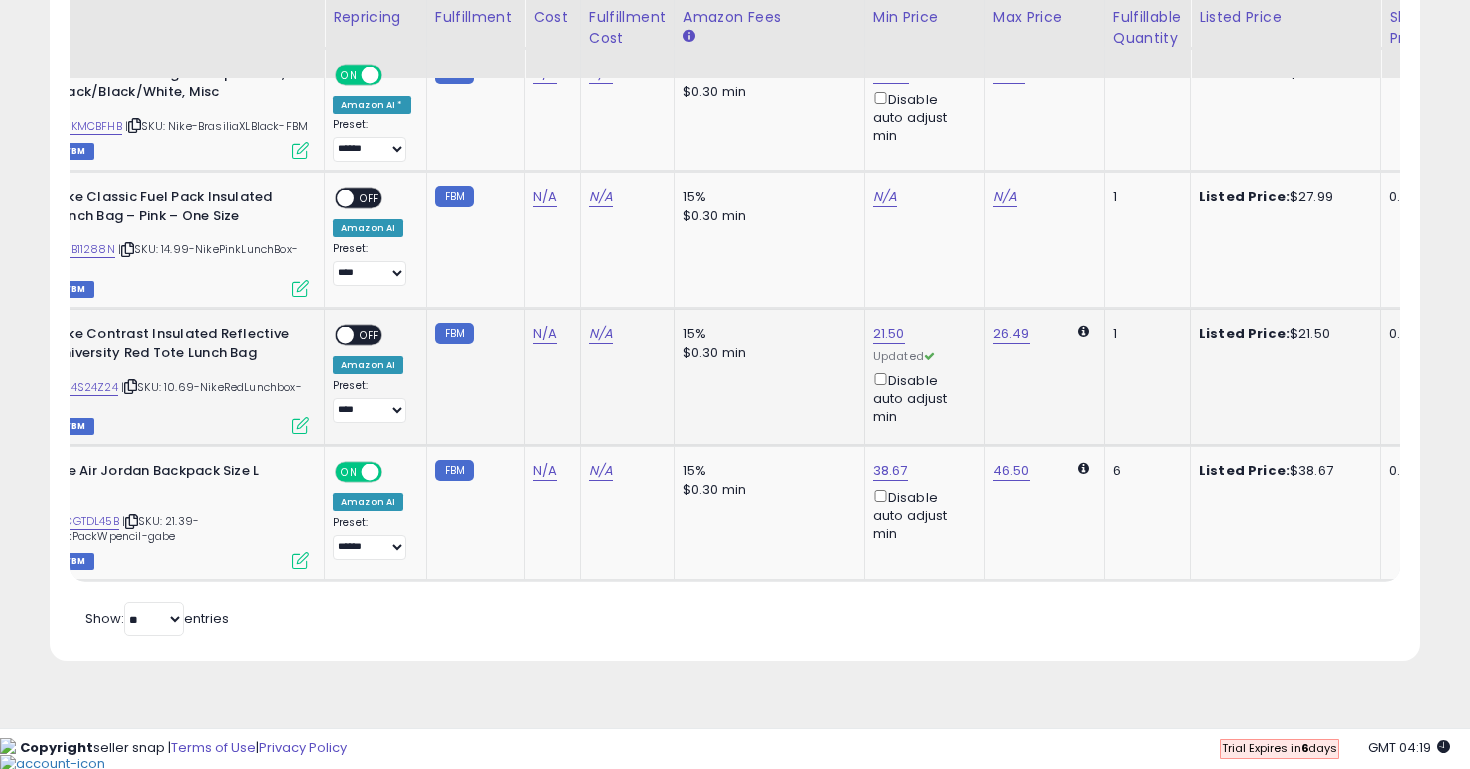 click on "OFF" at bounding box center [370, 335] 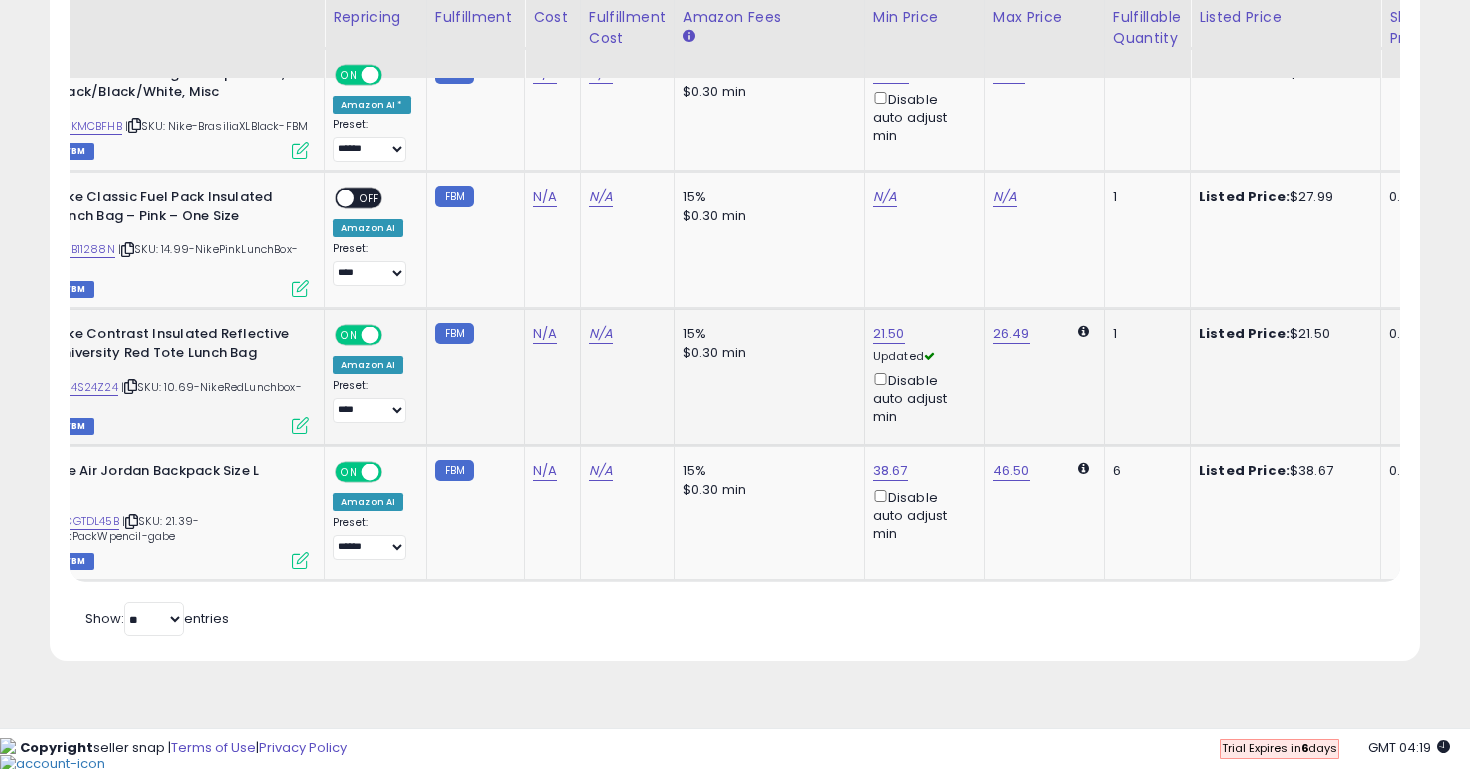 click on "**********" 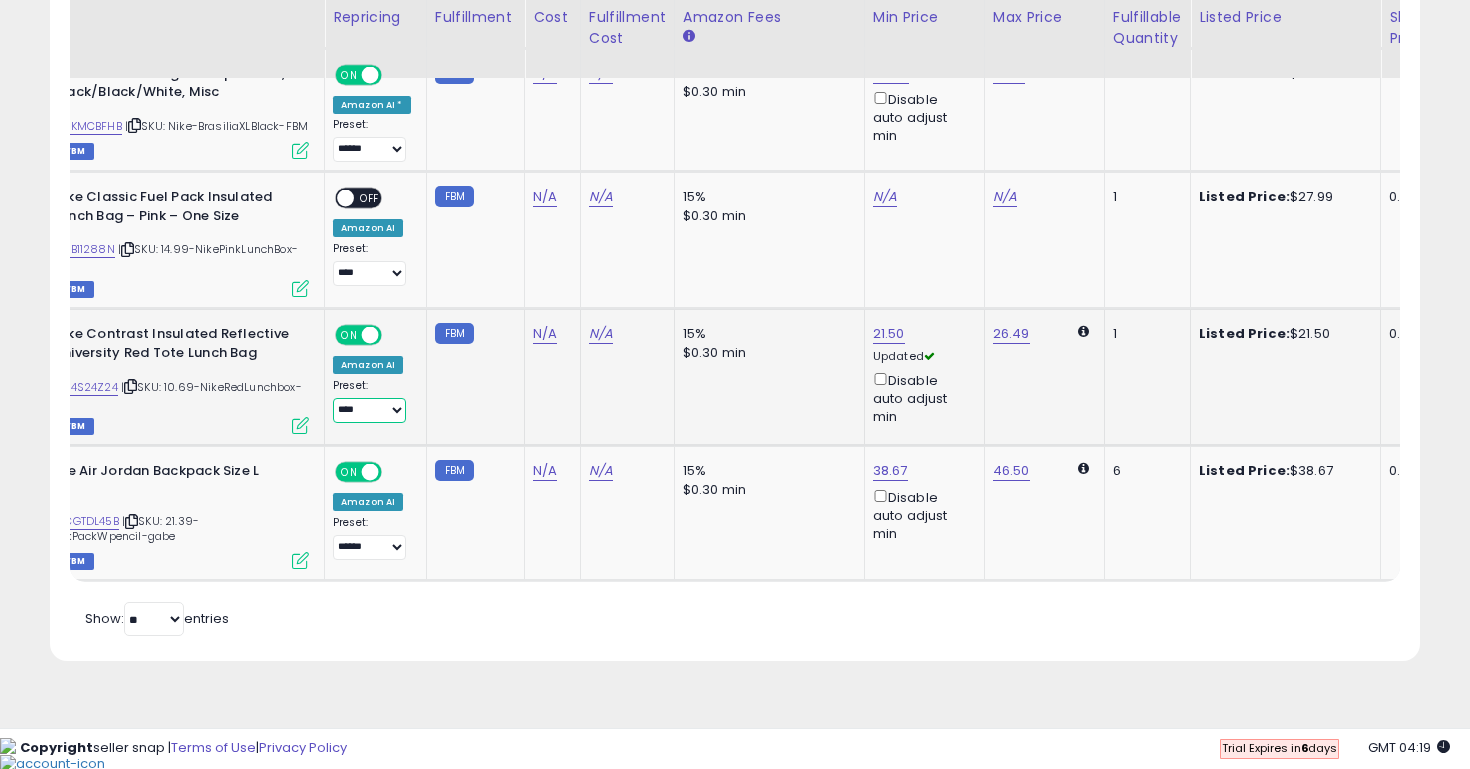 click on "**********" at bounding box center [369, 410] 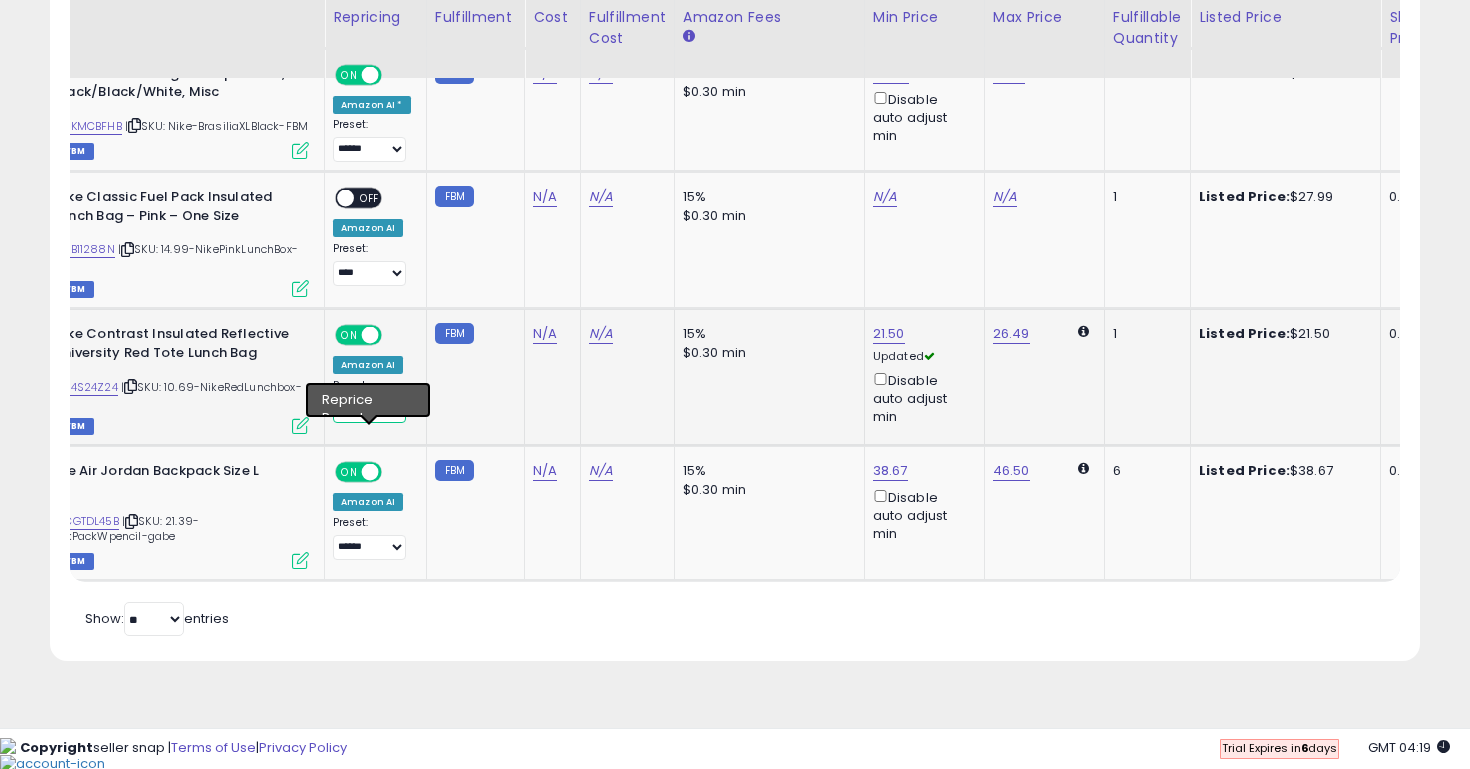 select on "******" 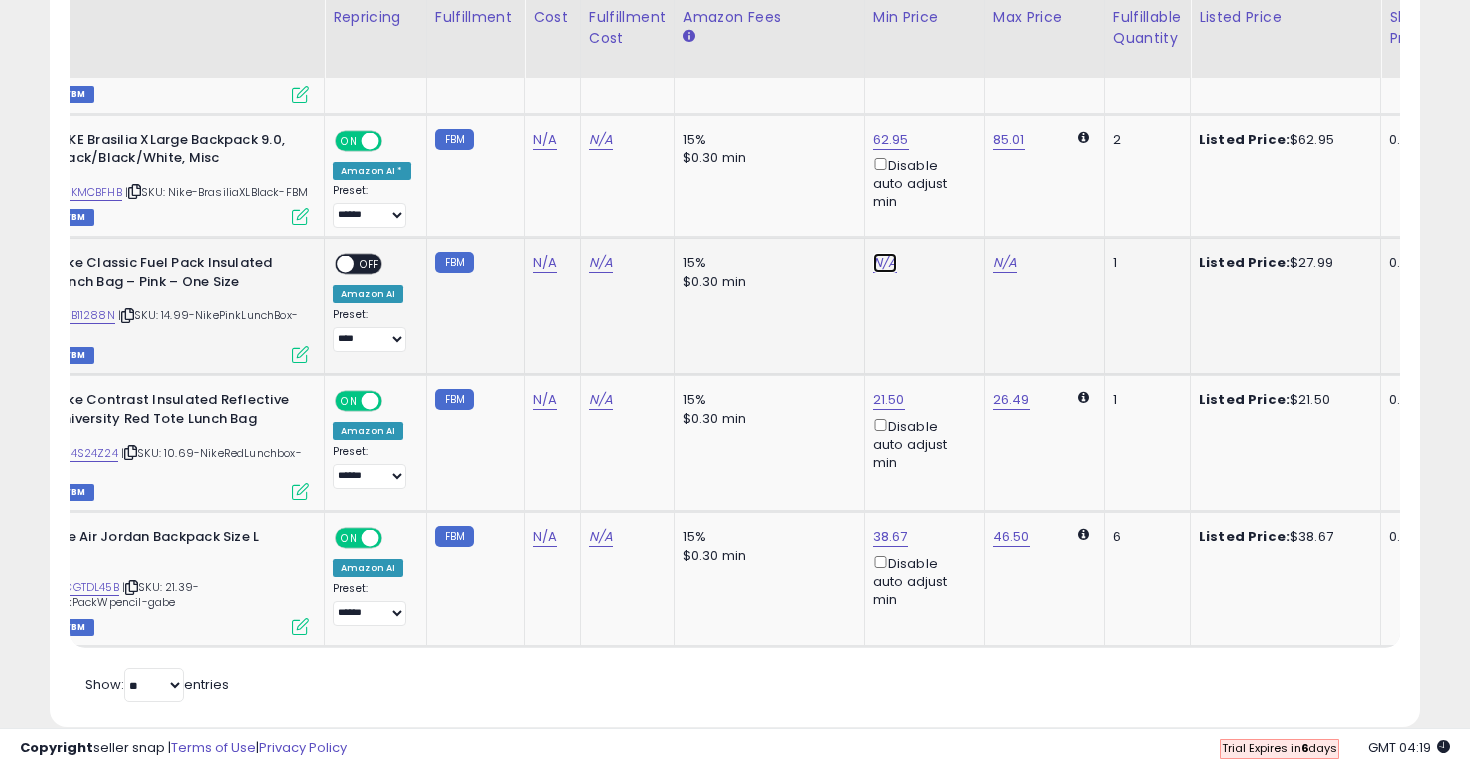 click on "N/A" at bounding box center [885, -2326] 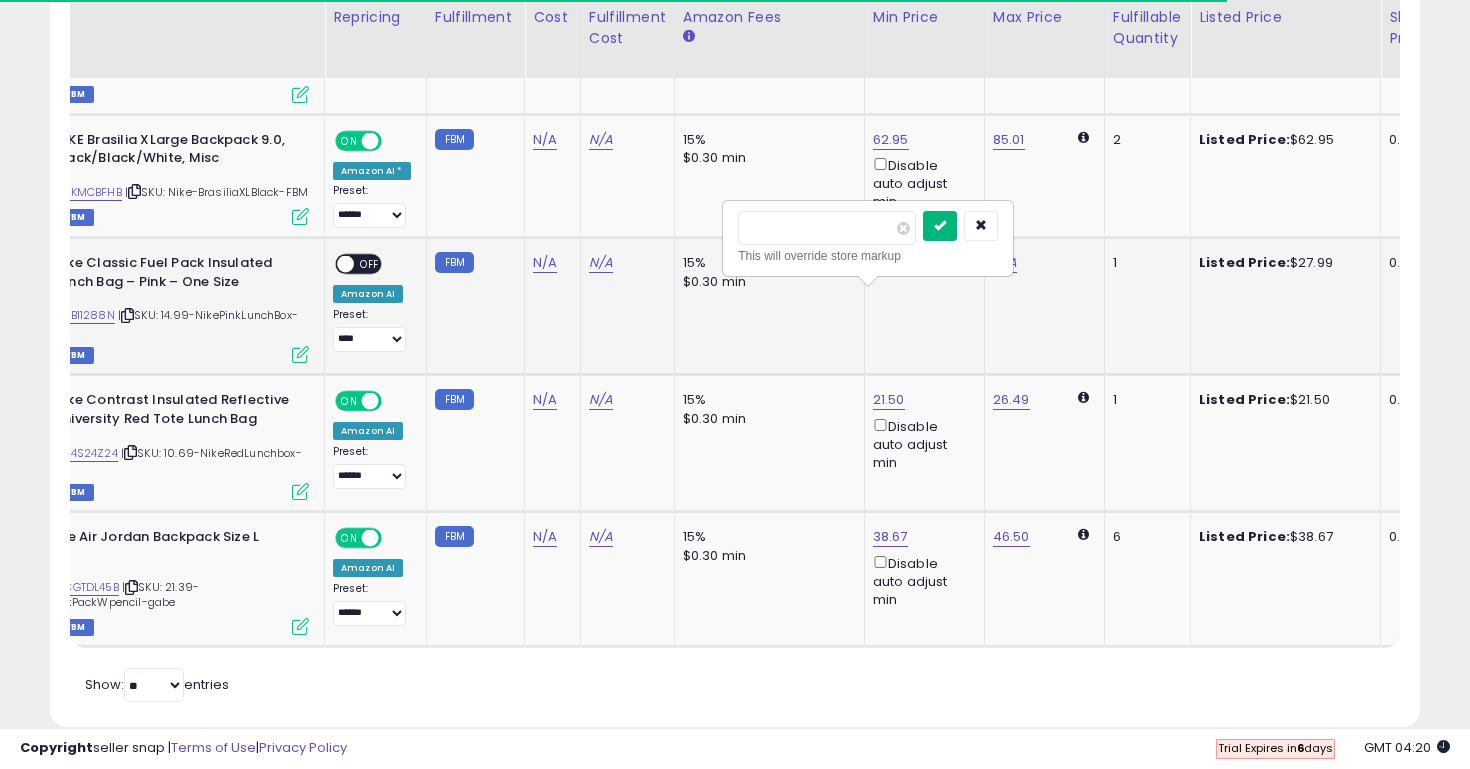 type on "*****" 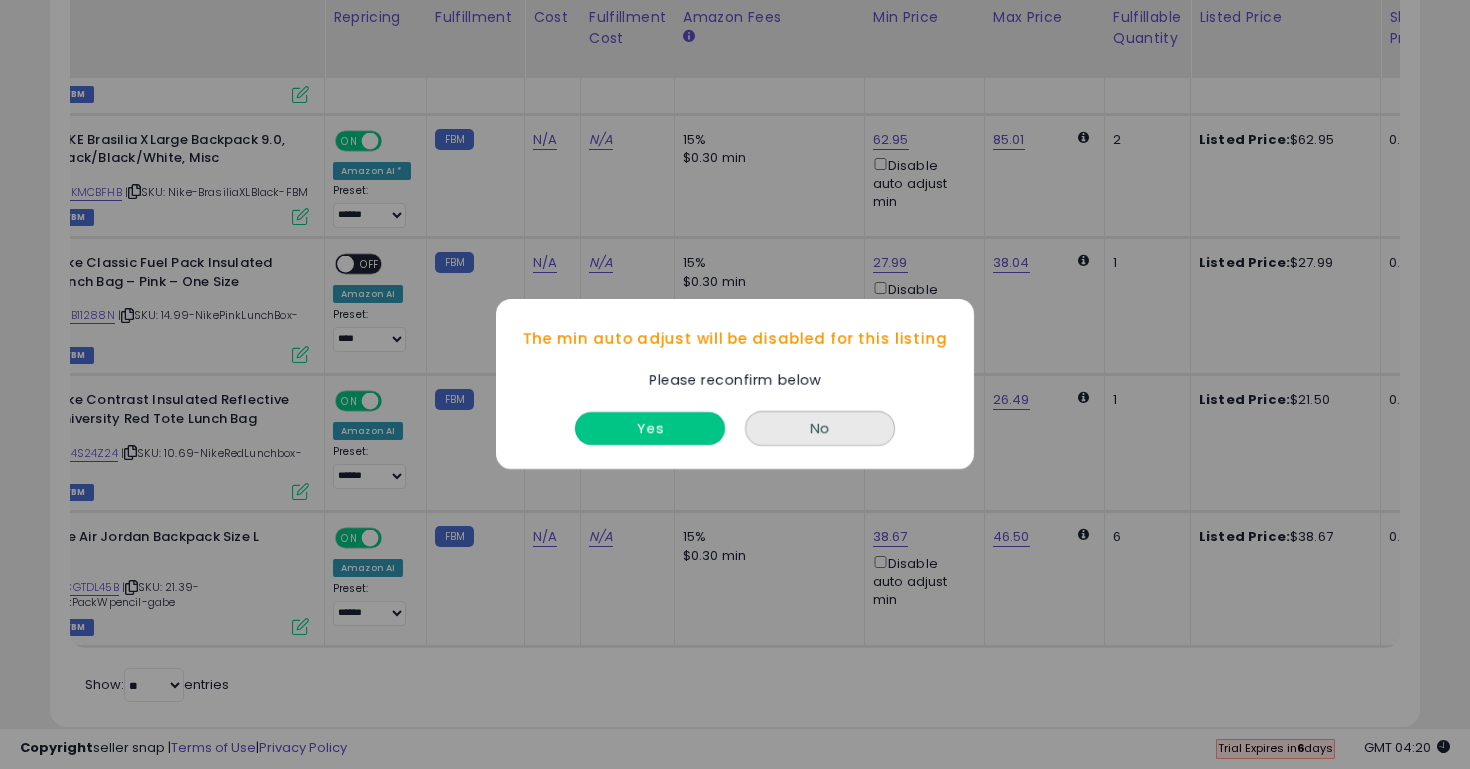 click on "Yes" at bounding box center [650, 429] 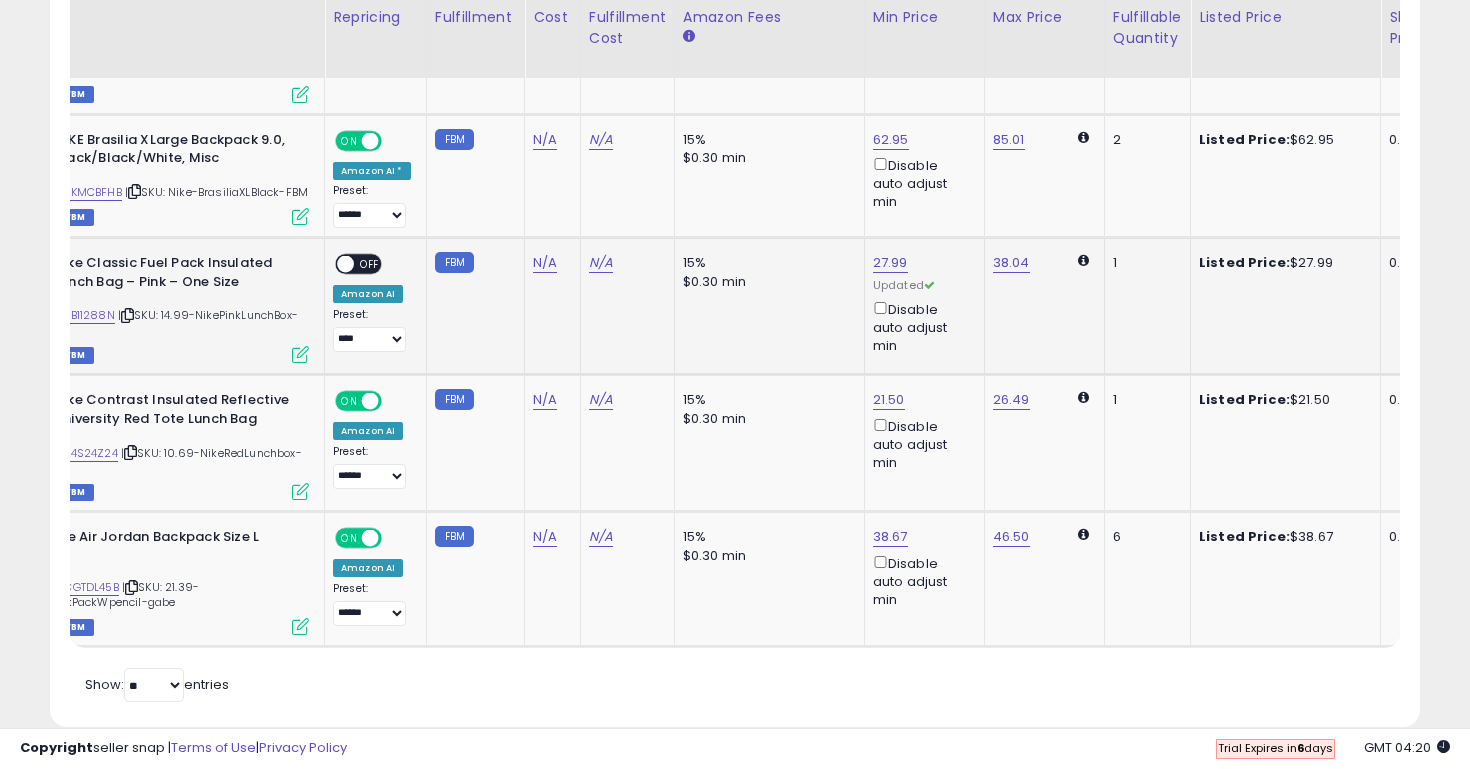 click on "**********" at bounding box center [372, 303] 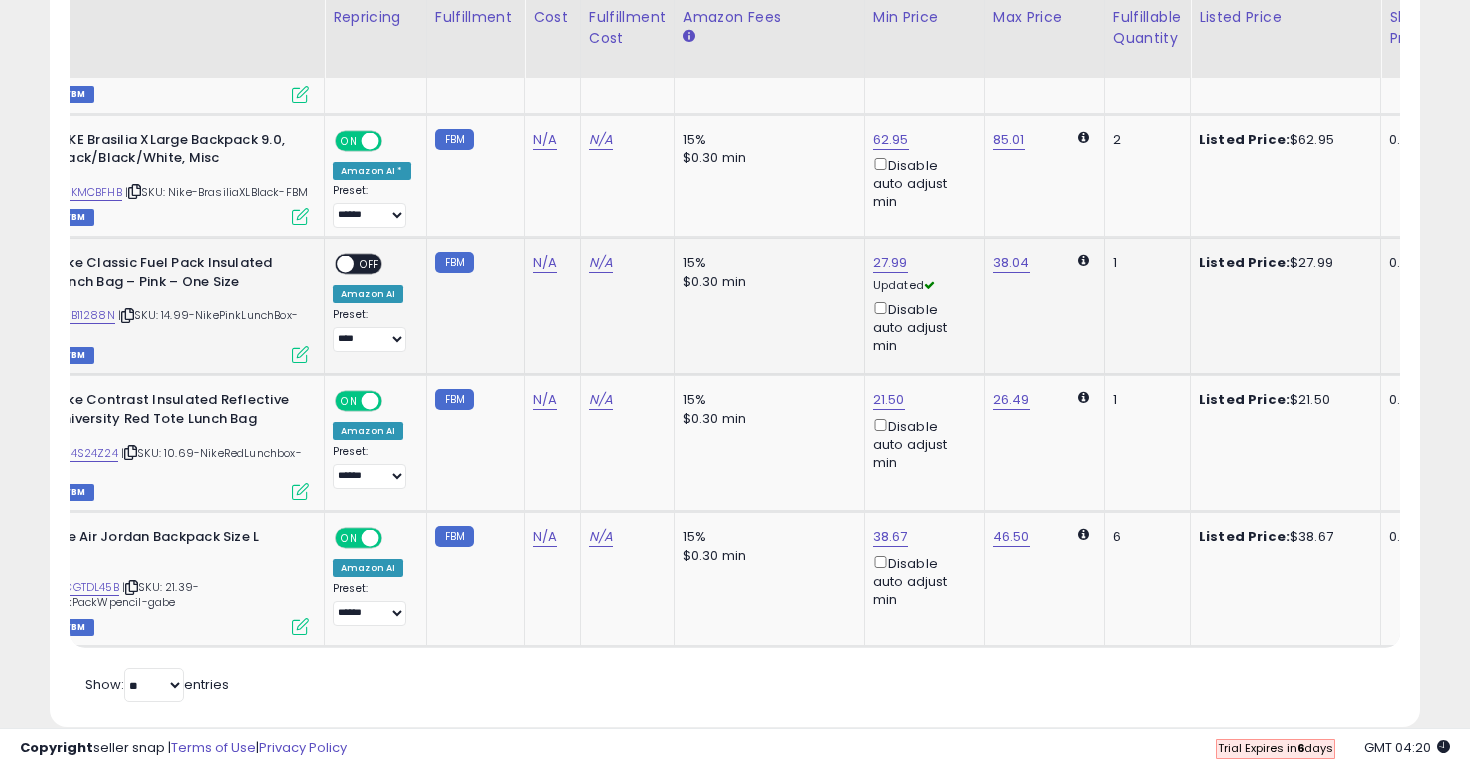 click on "OFF" at bounding box center (370, 264) 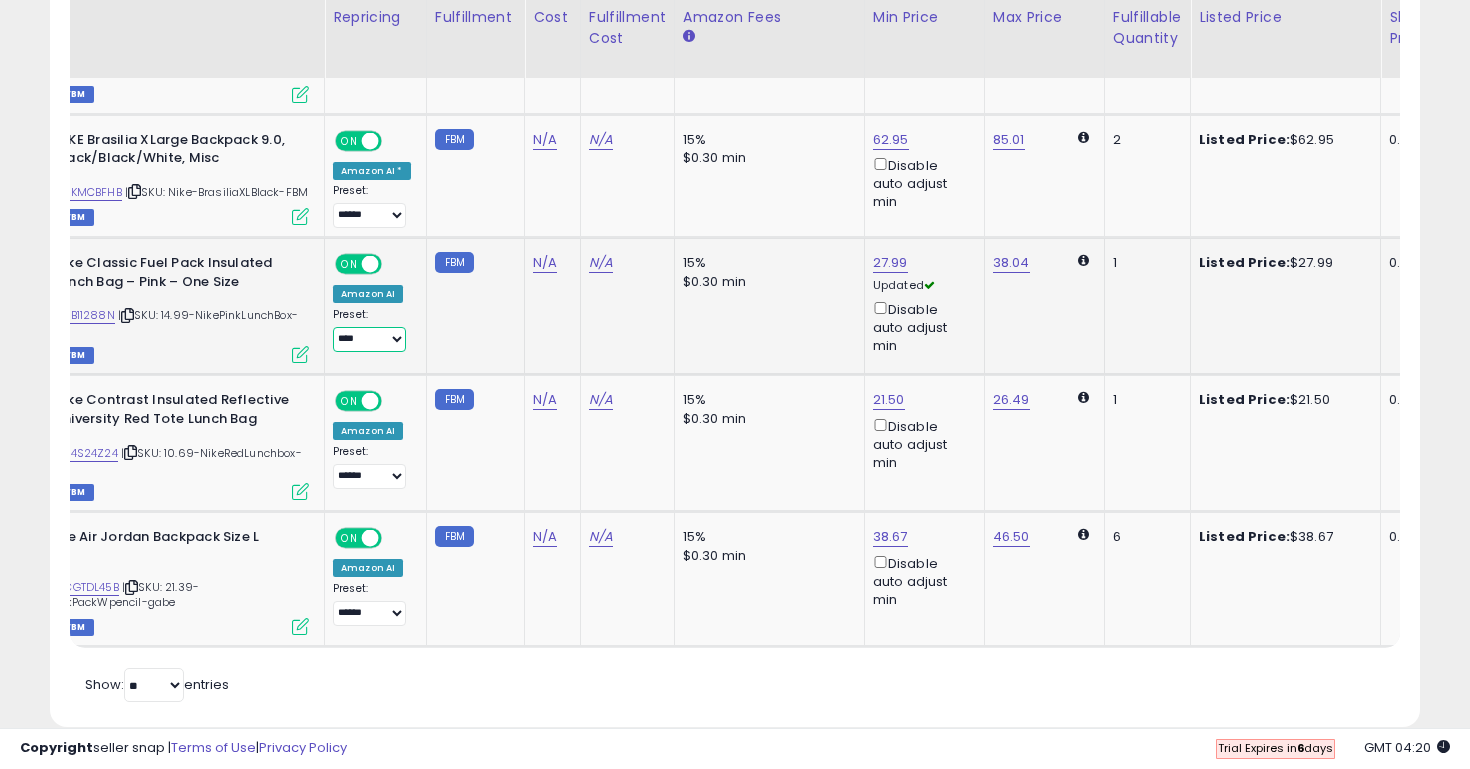 click on "**********" at bounding box center (369, 339) 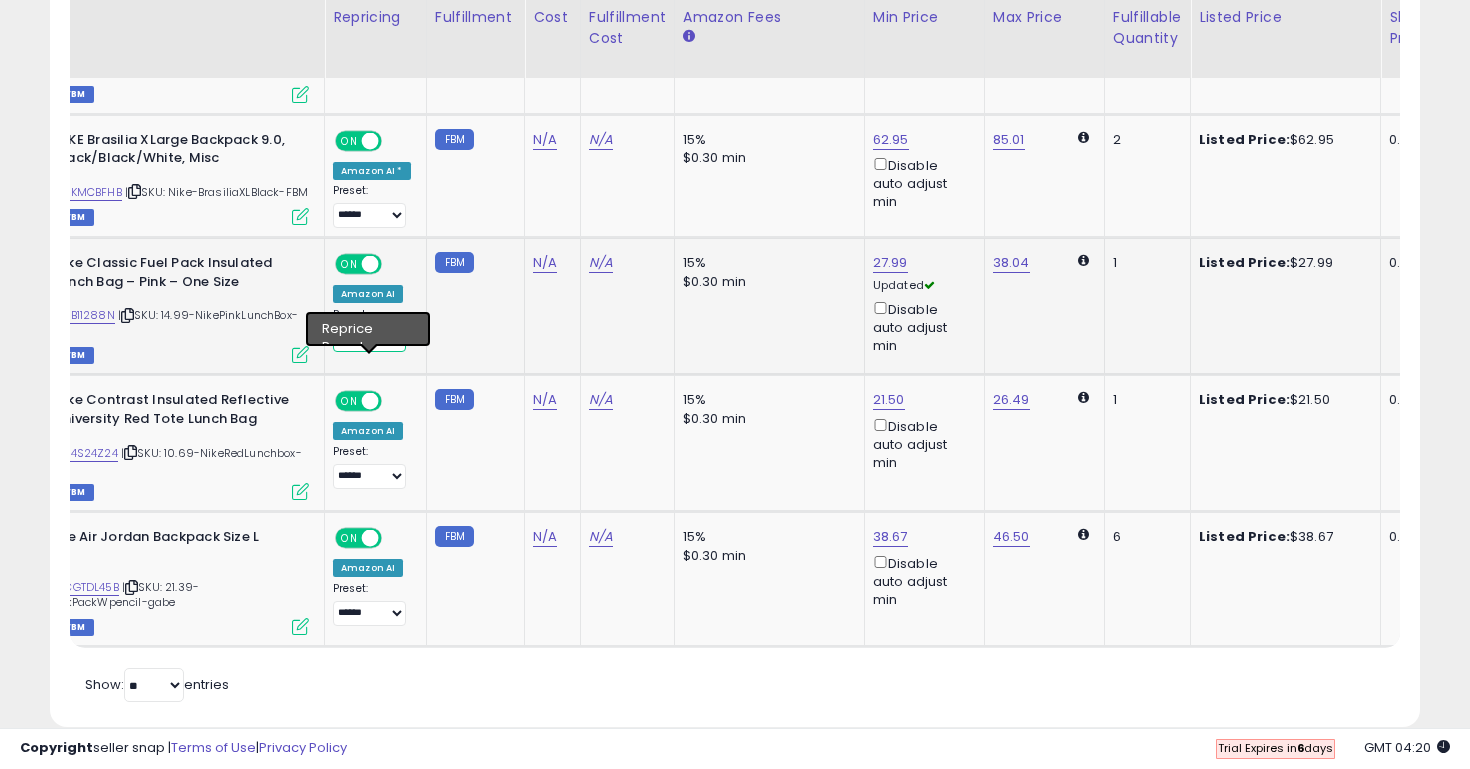 select on "******" 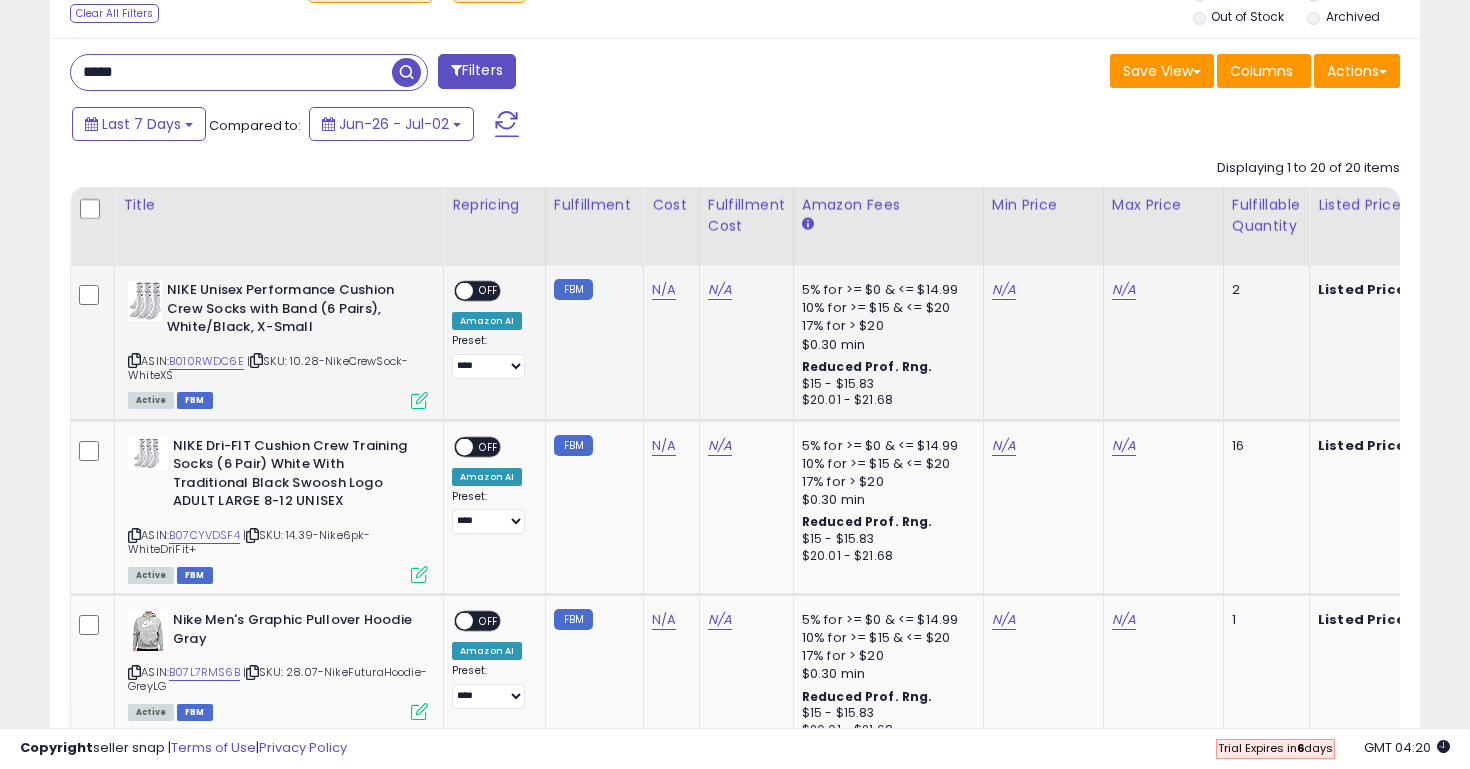 scroll, scrollTop: 0, scrollLeft: 56, axis: horizontal 